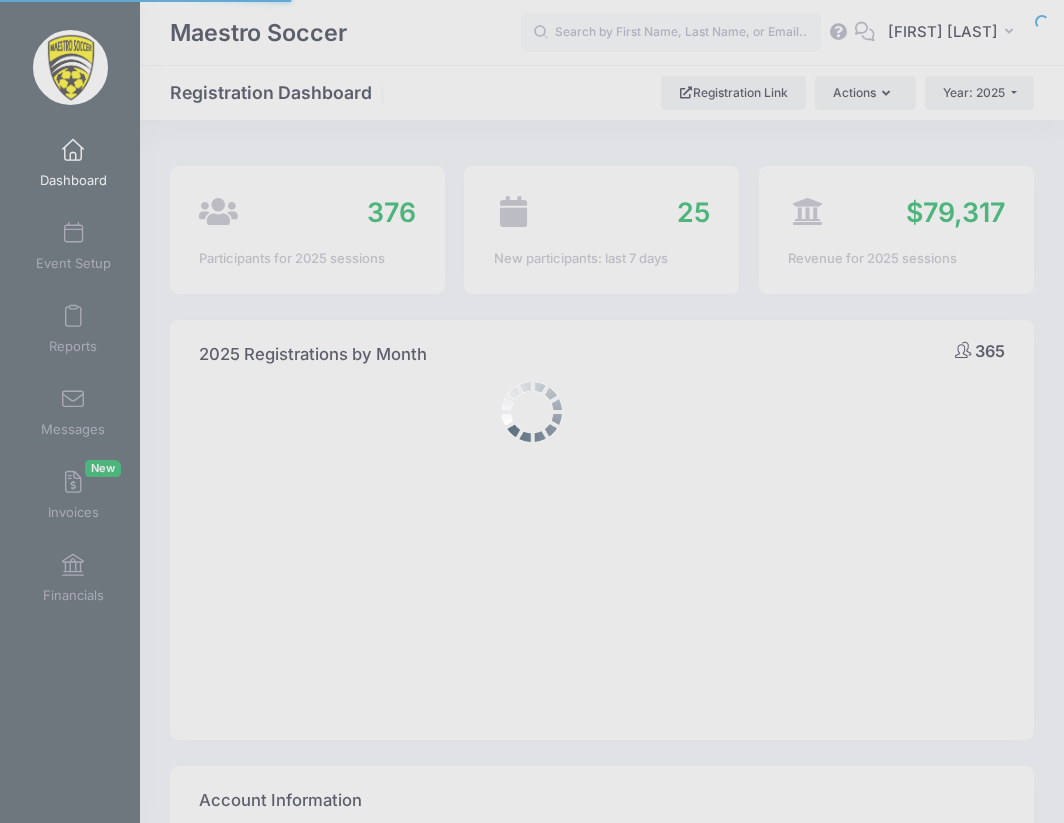 select 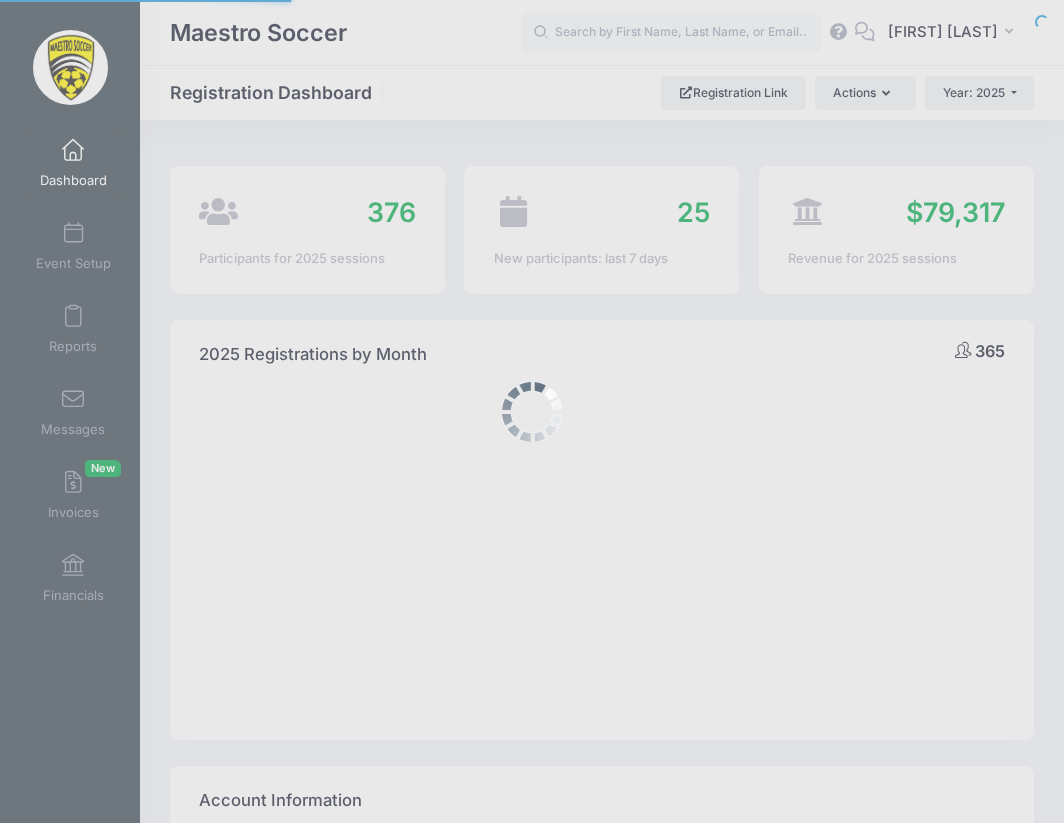 scroll, scrollTop: 0, scrollLeft: 0, axis: both 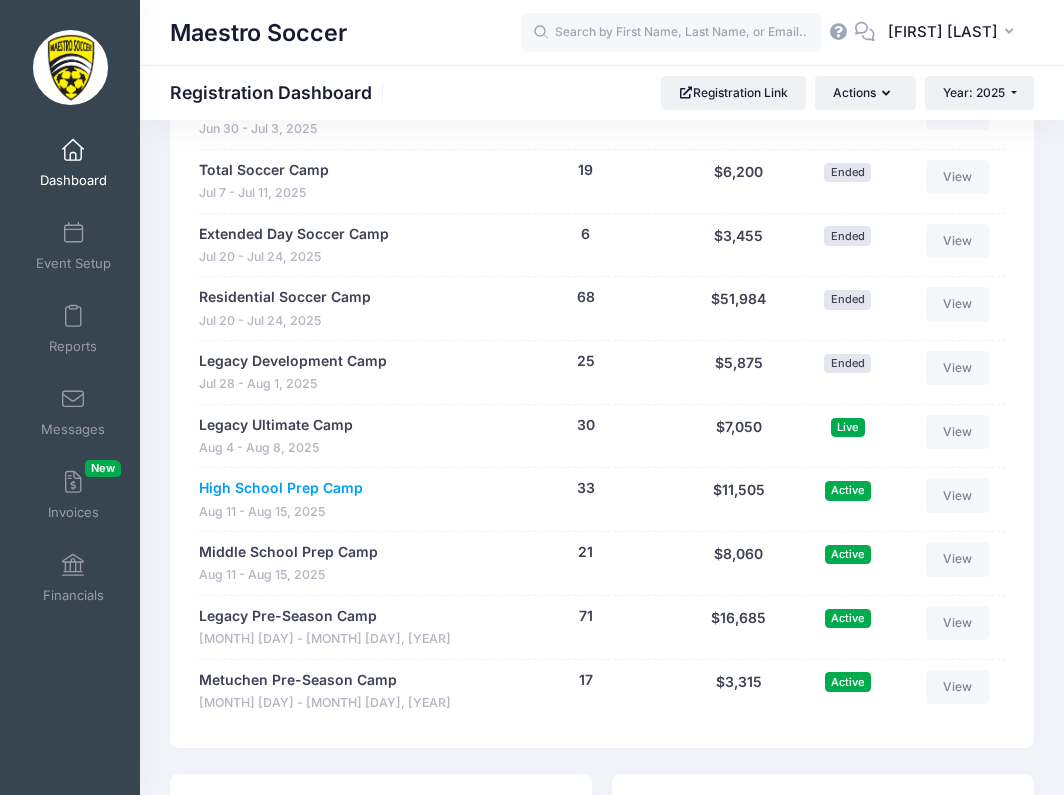 click on "High School Prep Camp" at bounding box center [281, 488] 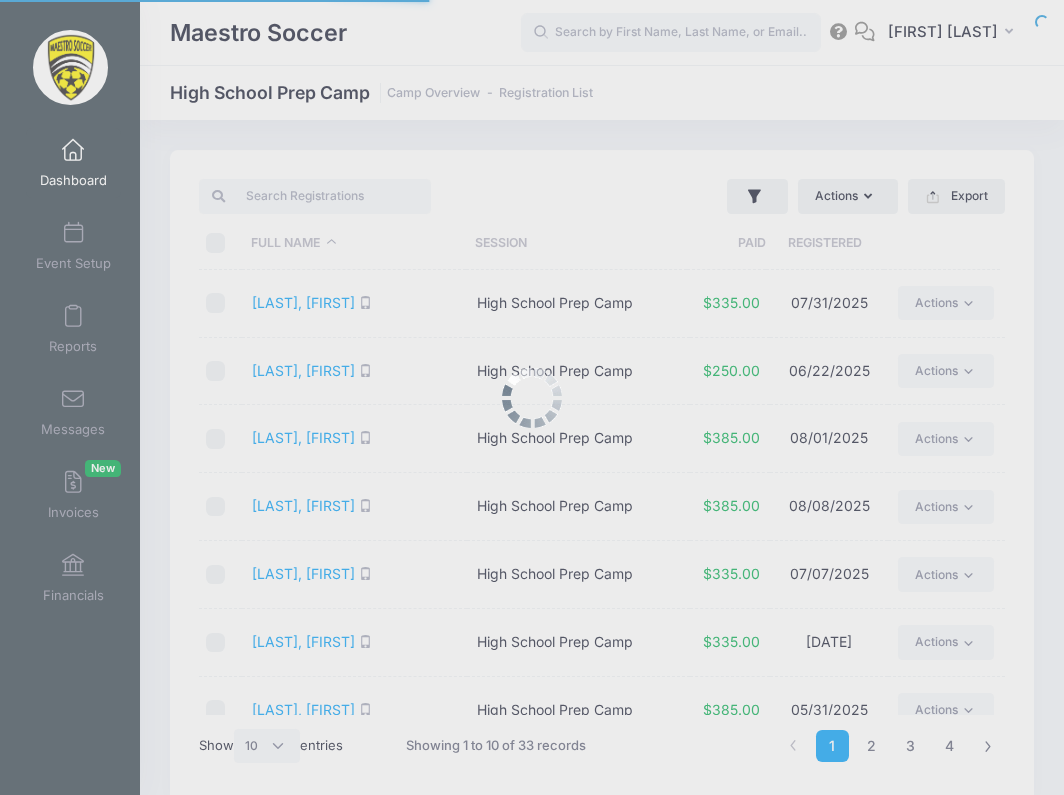 scroll, scrollTop: 0, scrollLeft: 0, axis: both 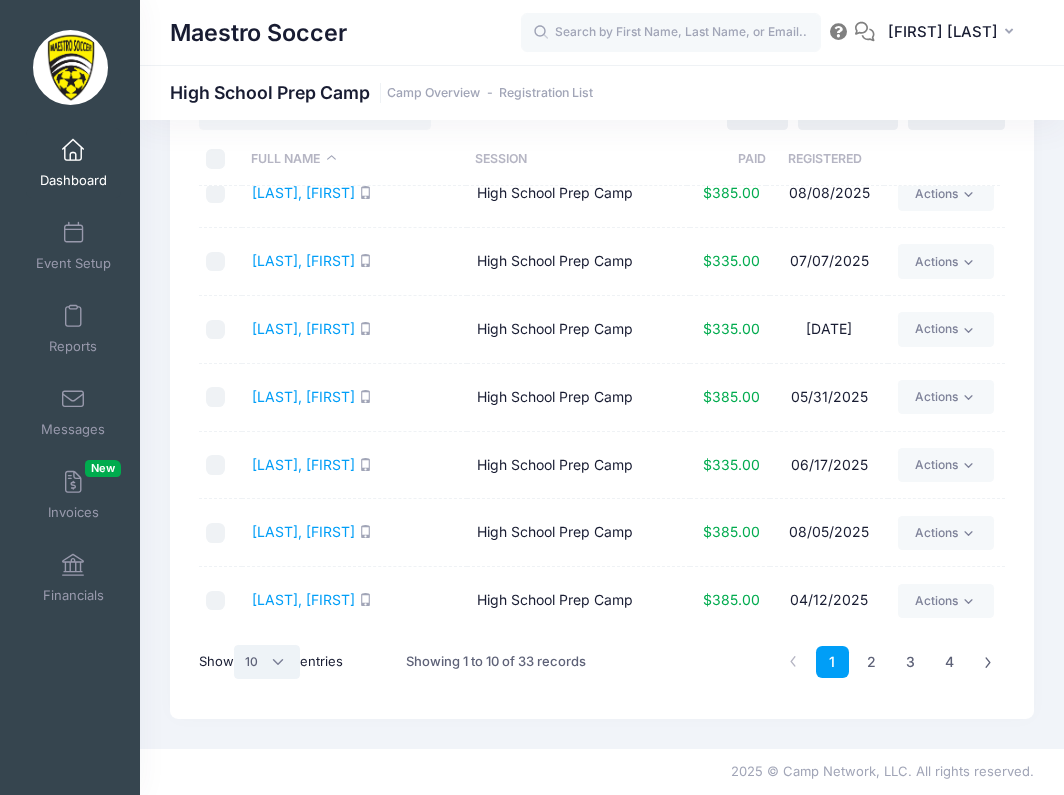 select on "-1" 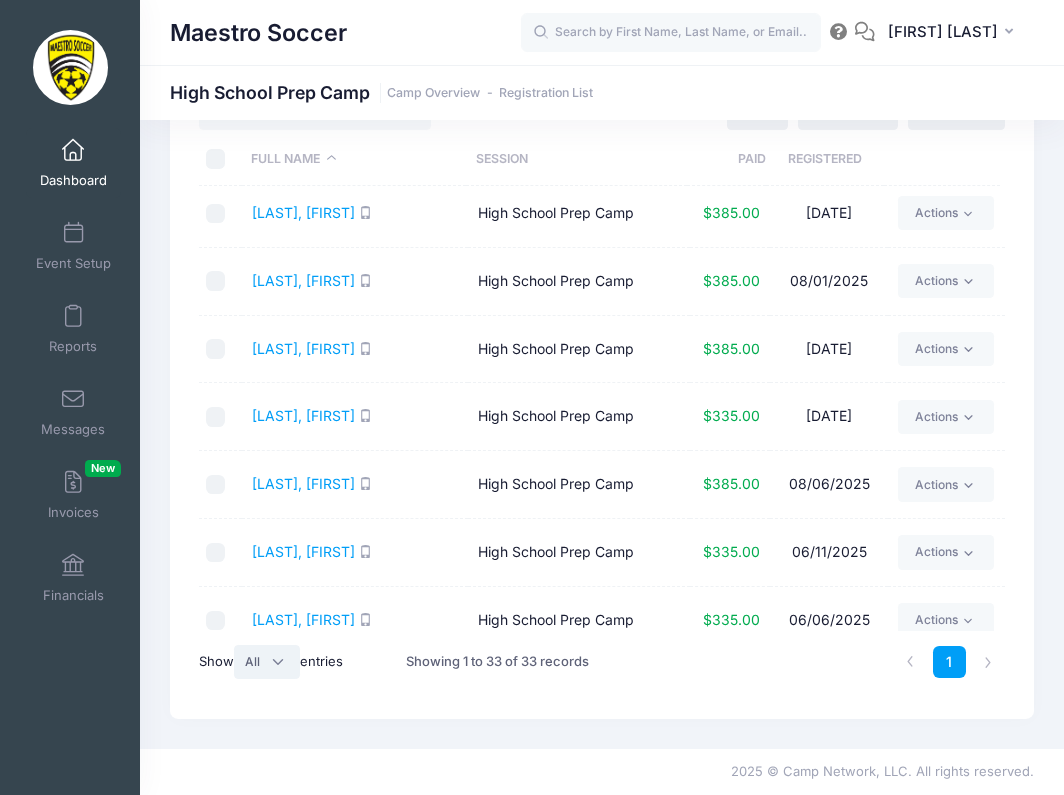 scroll, scrollTop: 1088, scrollLeft: 0, axis: vertical 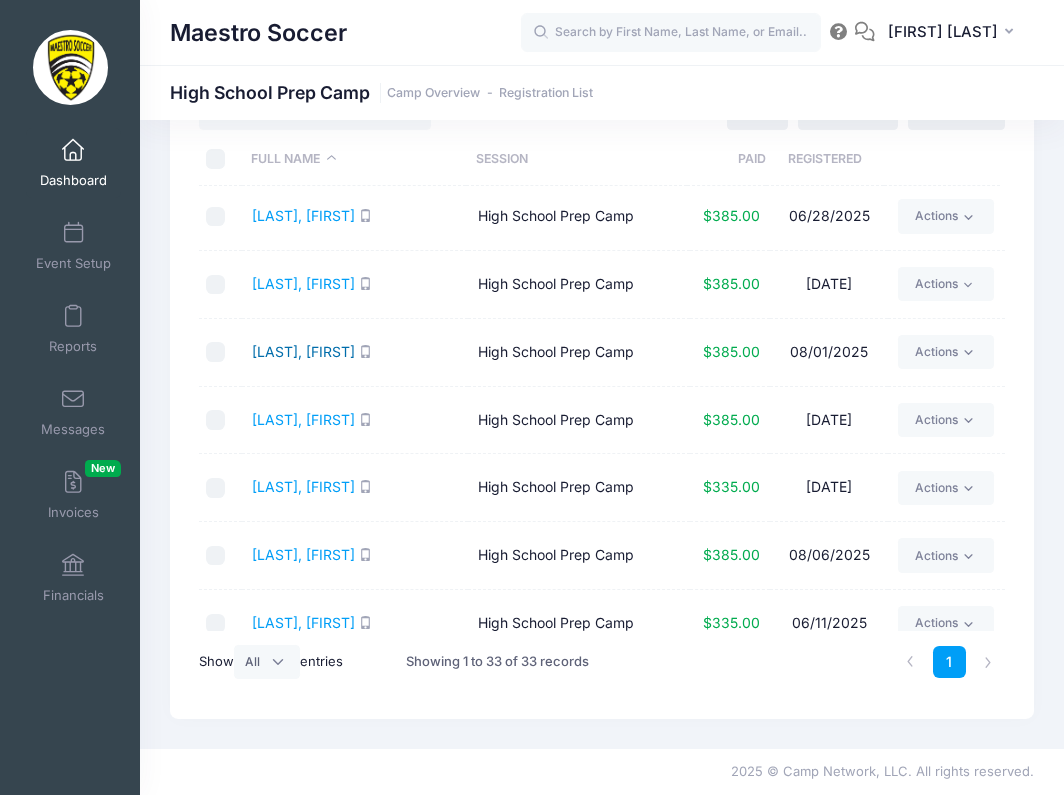 click on "Moreno Vega, Sofia" at bounding box center (303, 351) 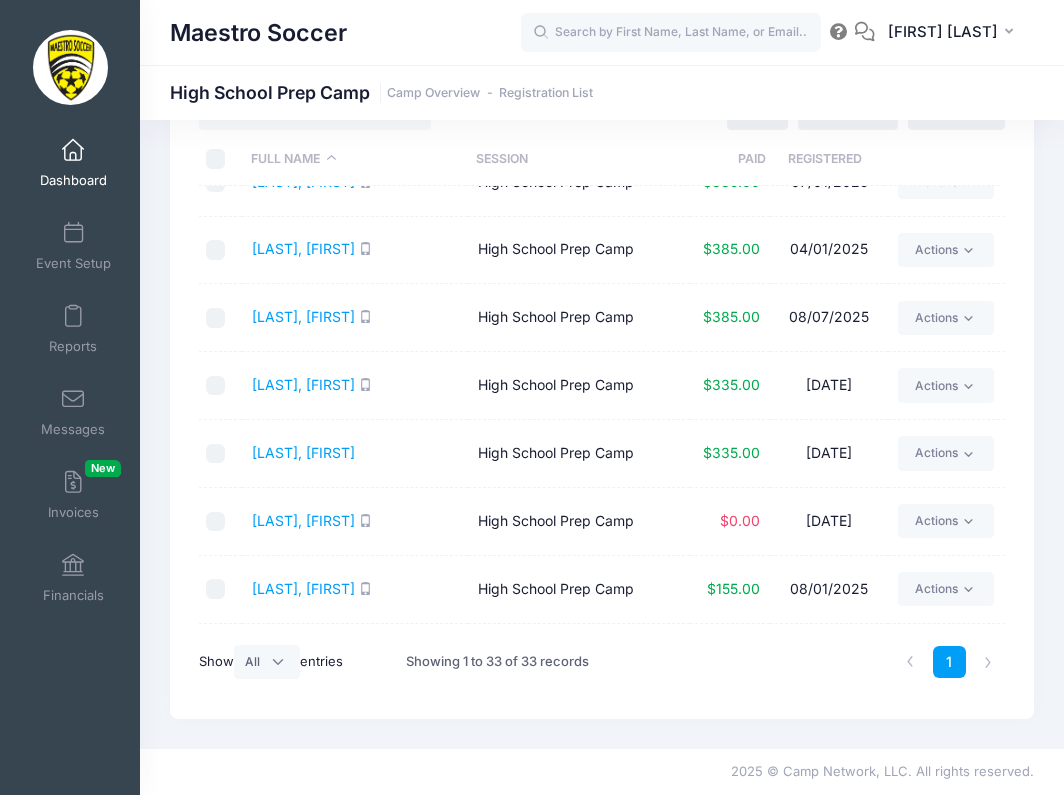 scroll, scrollTop: 1747, scrollLeft: 0, axis: vertical 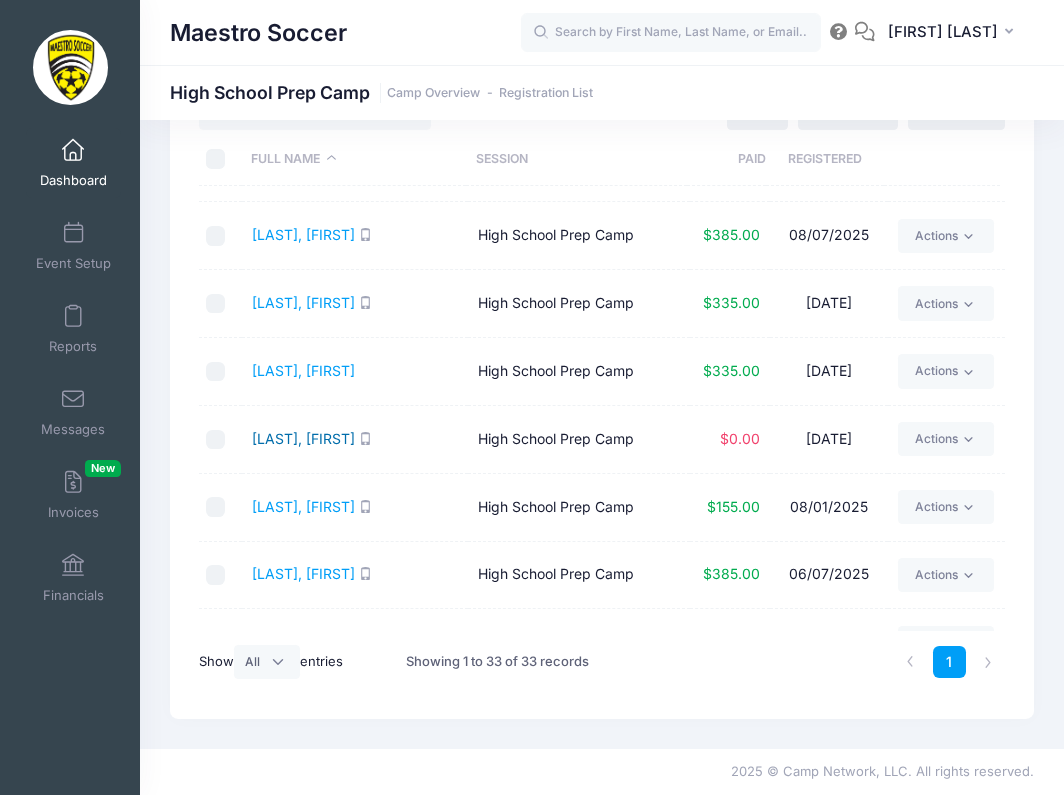 click on "Tolbert, Jillian" at bounding box center [303, 438] 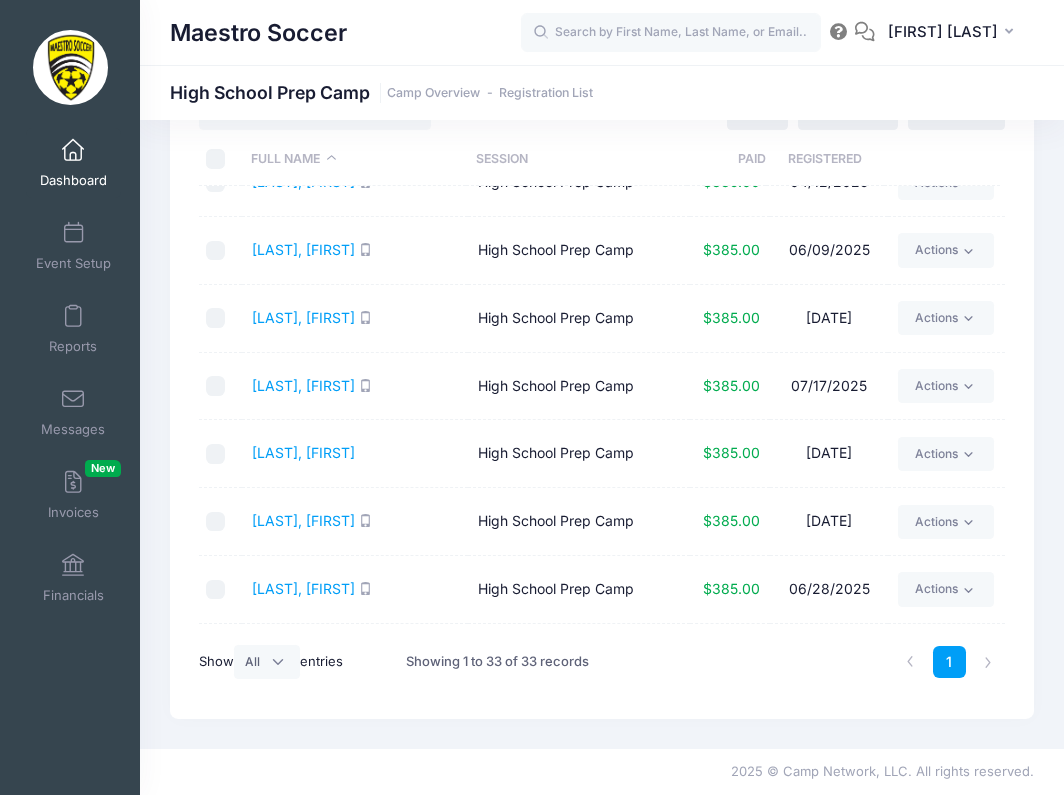 scroll, scrollTop: 679, scrollLeft: 0, axis: vertical 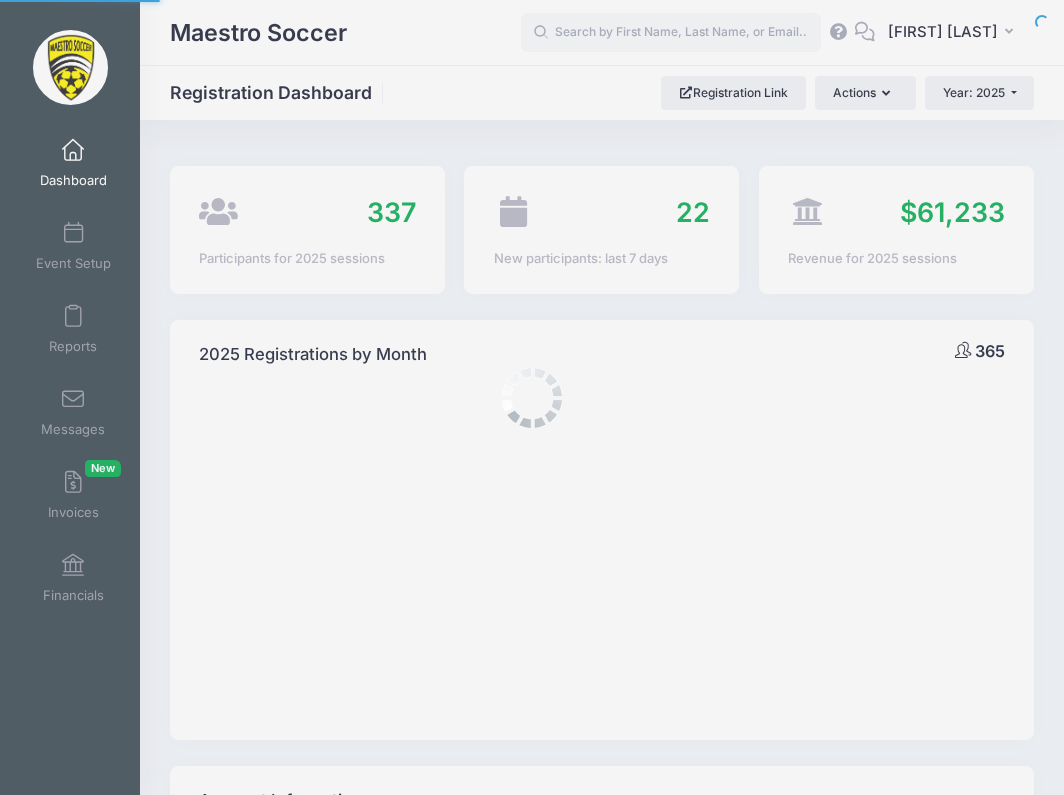 select 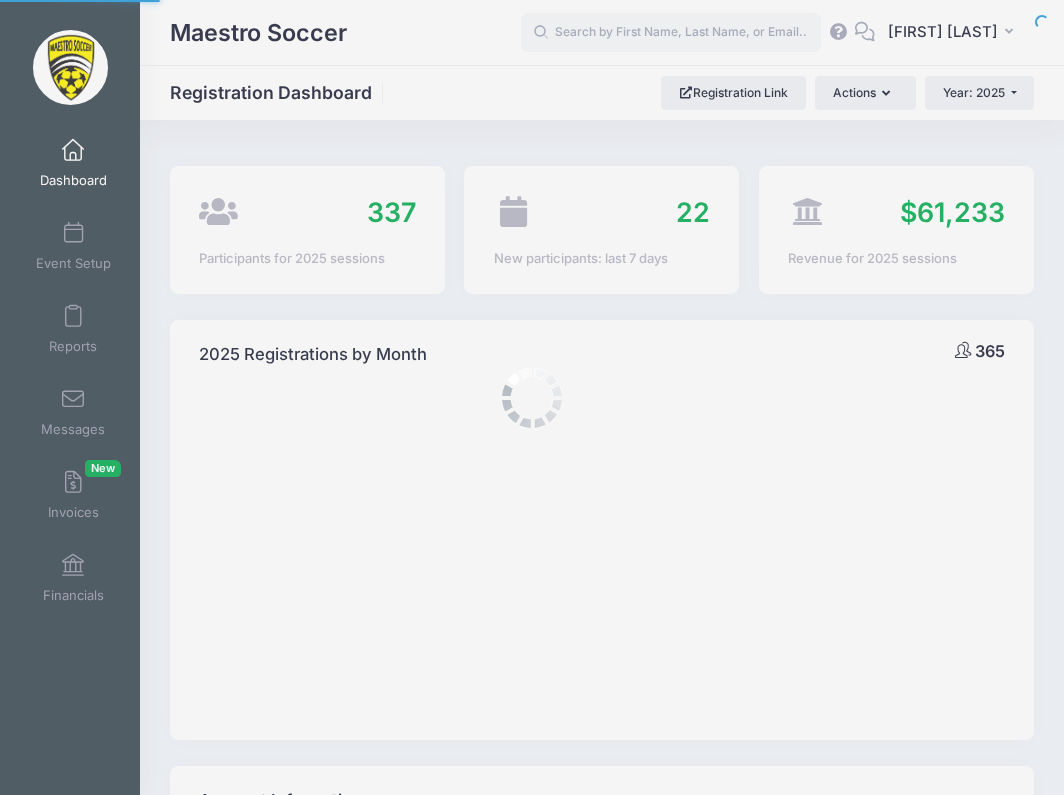scroll, scrollTop: 0, scrollLeft: 0, axis: both 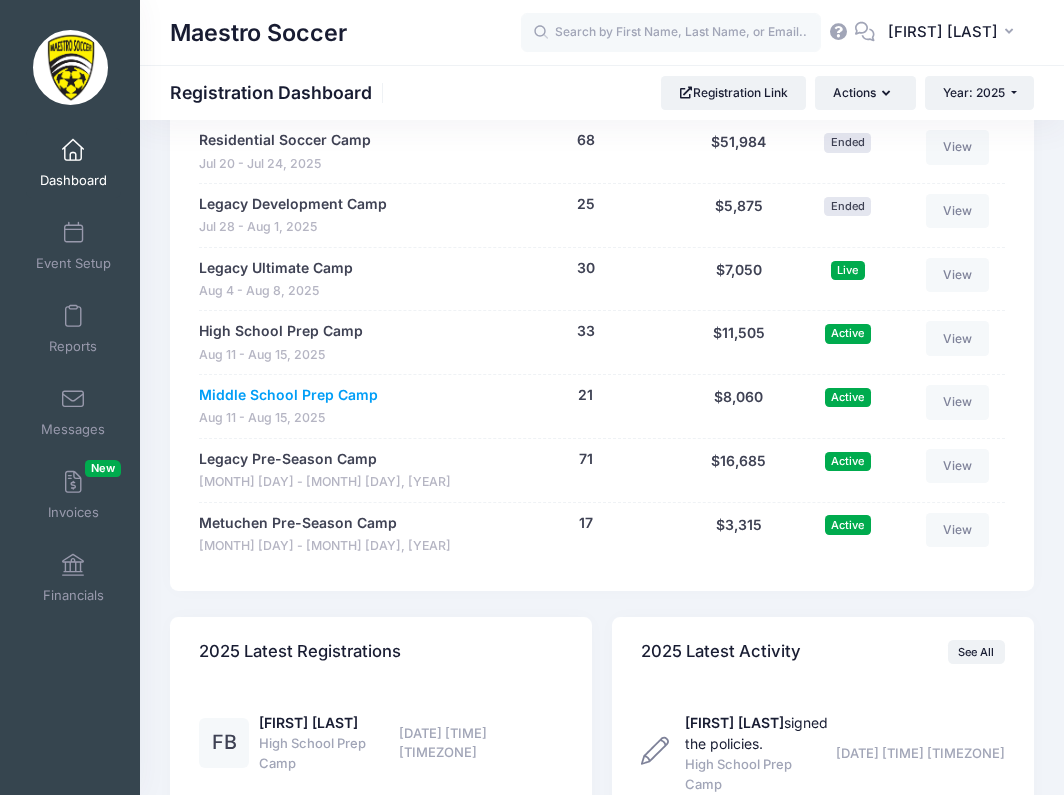 click on "Middle School Prep Camp" at bounding box center [288, 395] 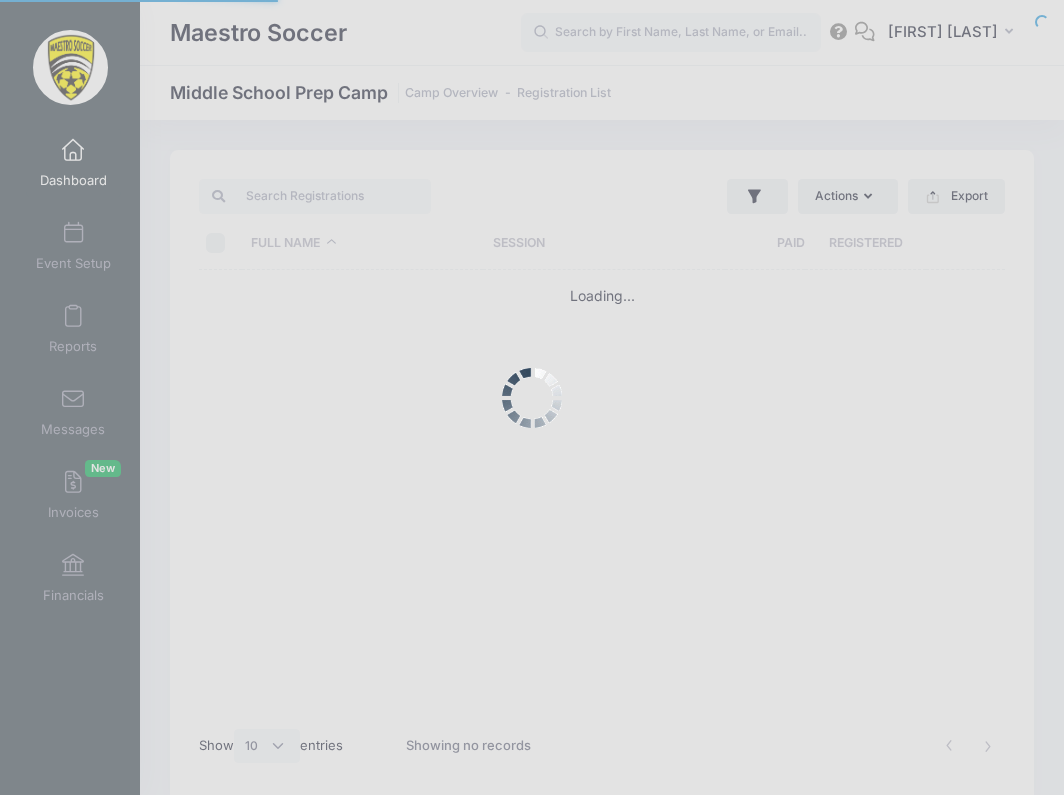 scroll, scrollTop: 0, scrollLeft: 0, axis: both 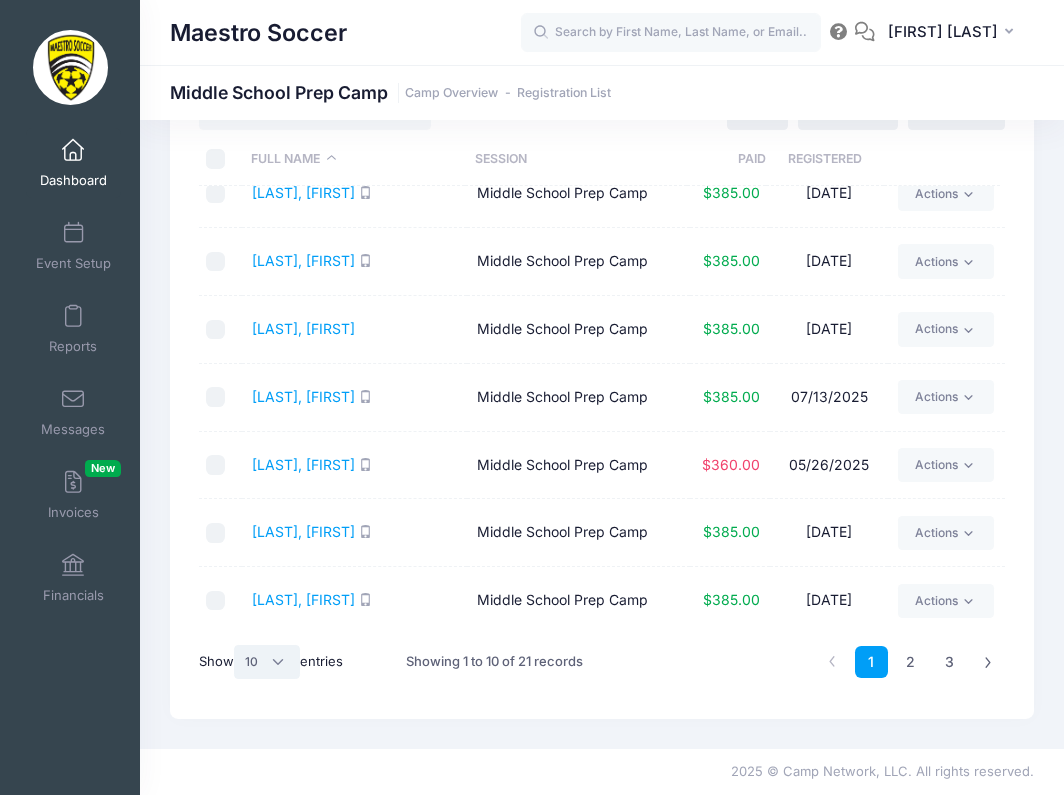 select on "-1" 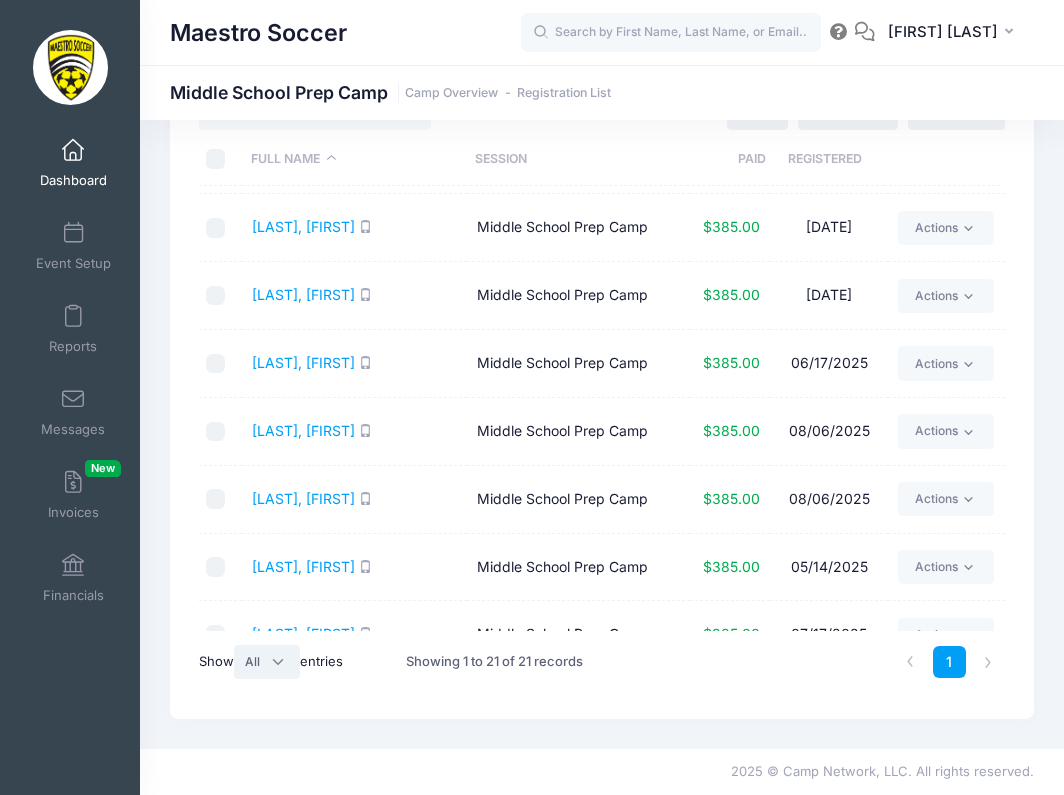 scroll, scrollTop: 535, scrollLeft: 0, axis: vertical 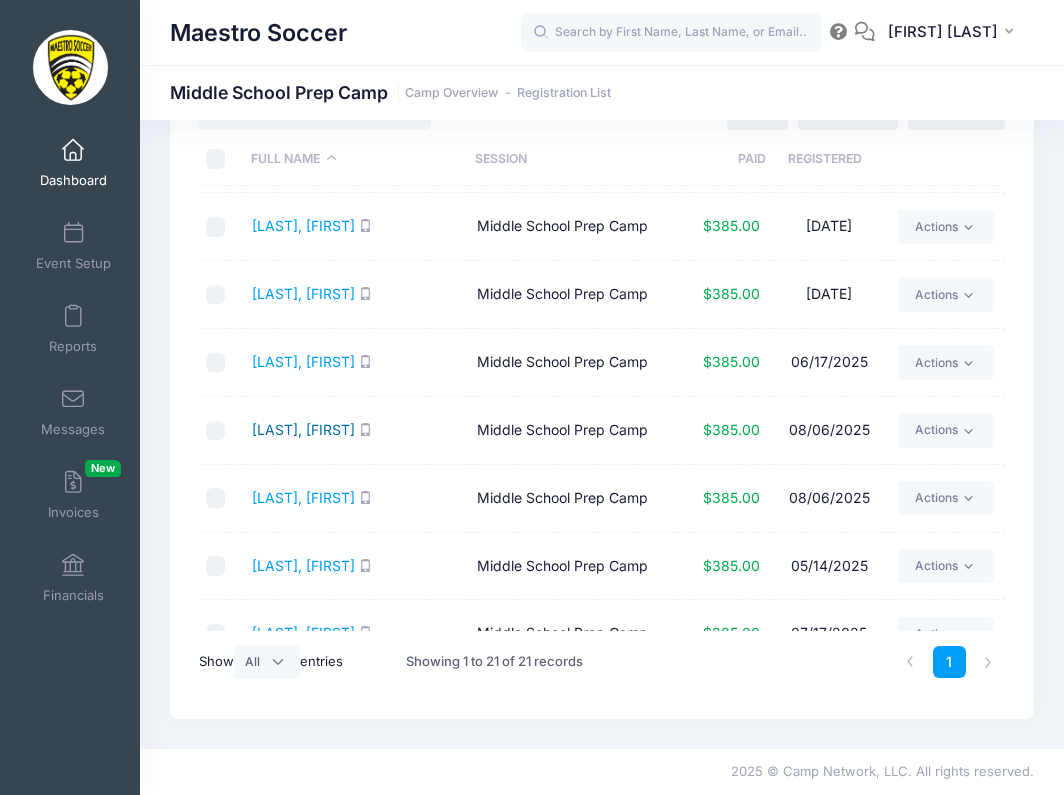 click on "Pickett, Isabelle" at bounding box center (303, 429) 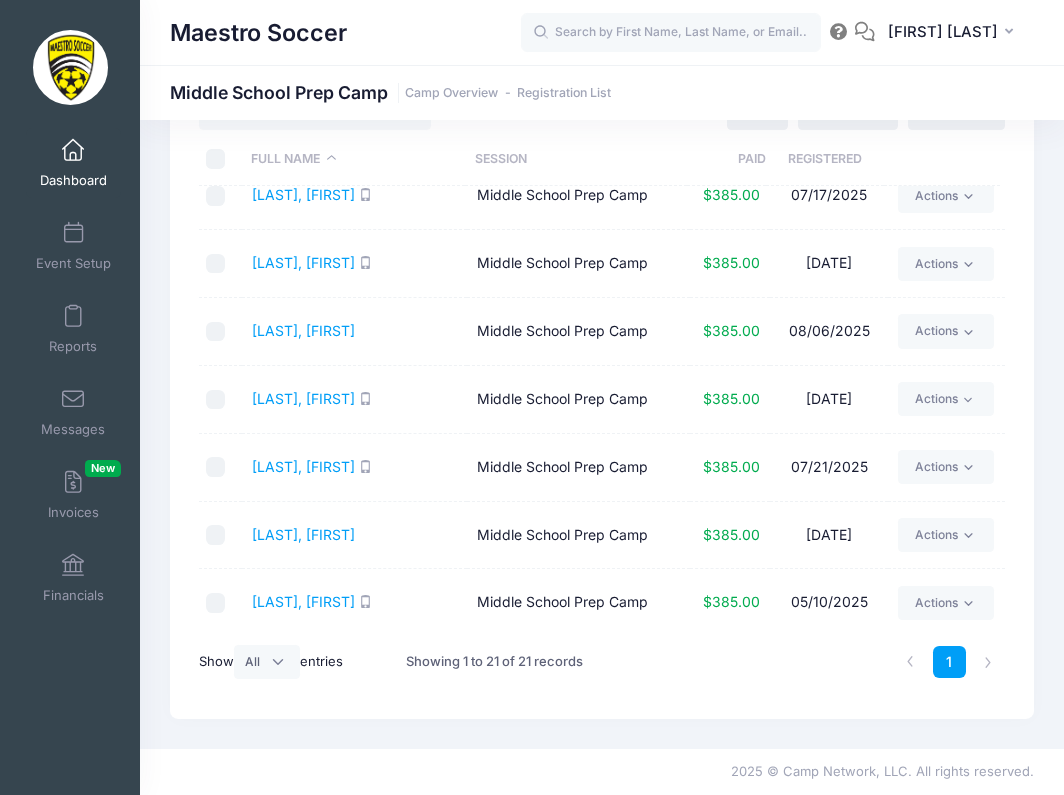 scroll, scrollTop: 972, scrollLeft: 0, axis: vertical 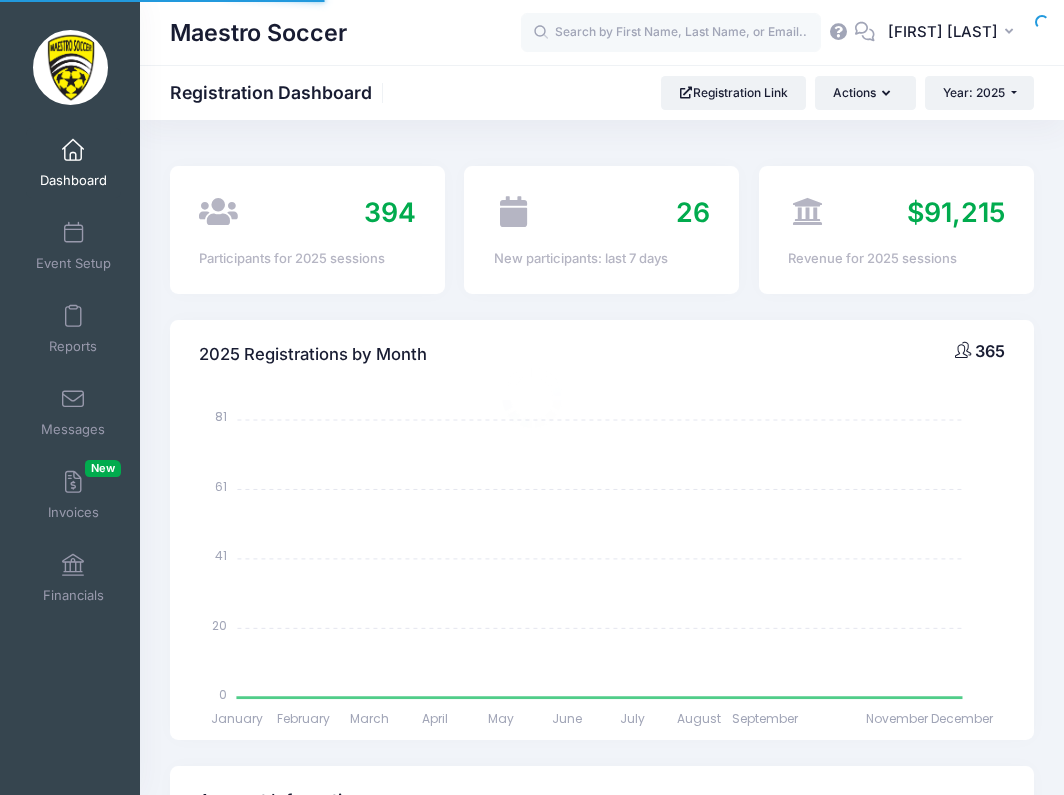 select 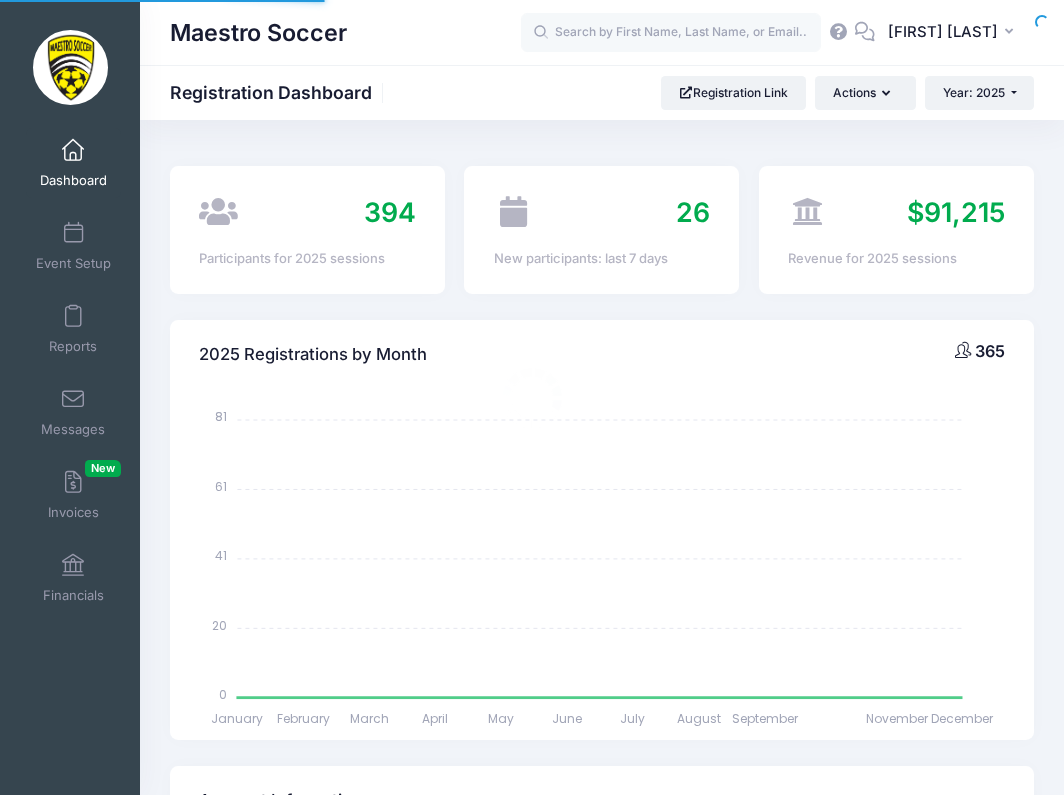 scroll, scrollTop: 0, scrollLeft: 0, axis: both 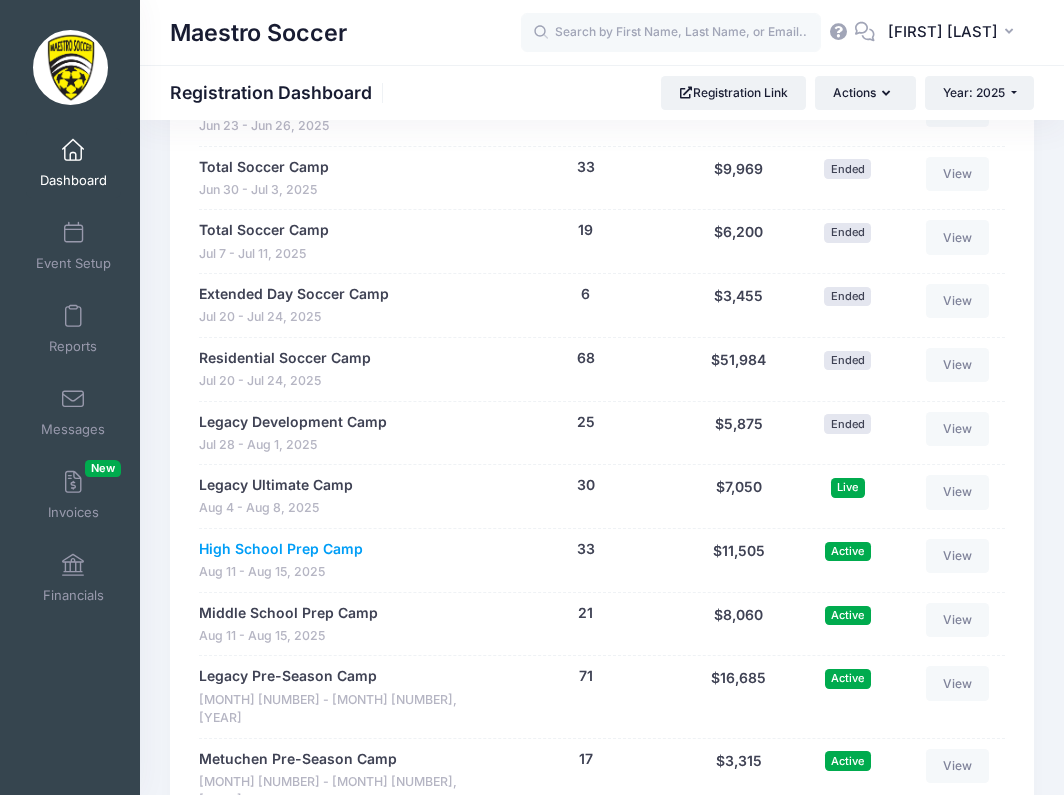 click on "High School Prep Camp" at bounding box center [281, 549] 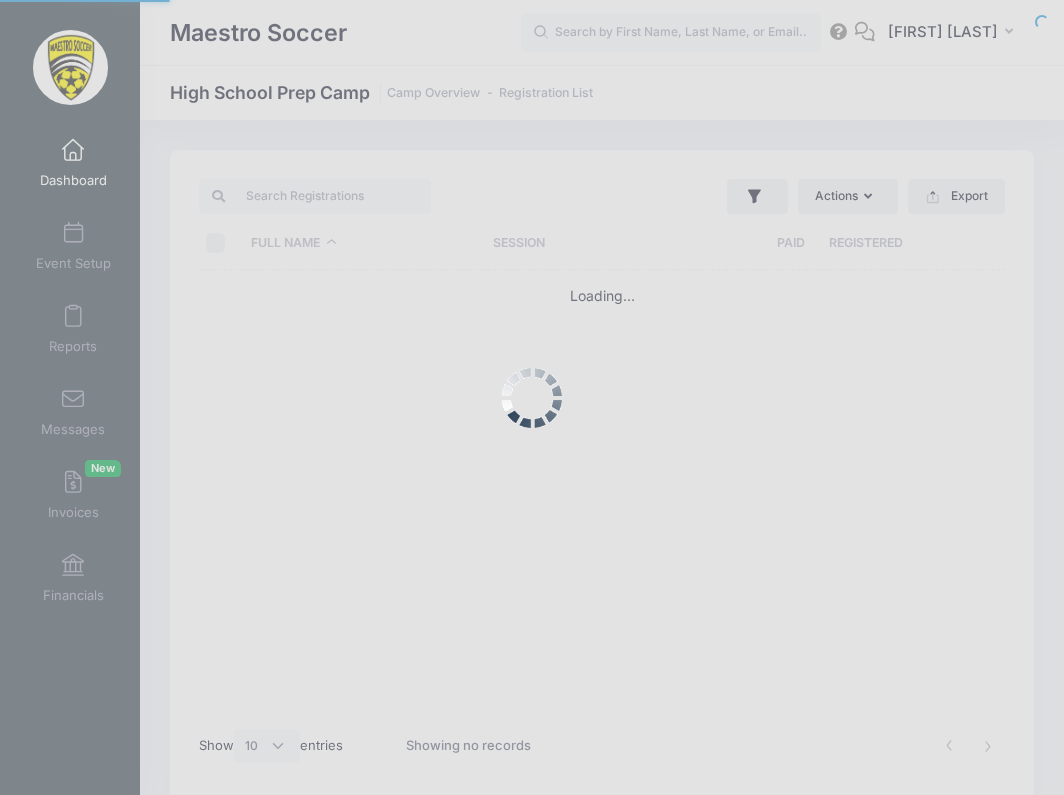 scroll, scrollTop: 0, scrollLeft: 0, axis: both 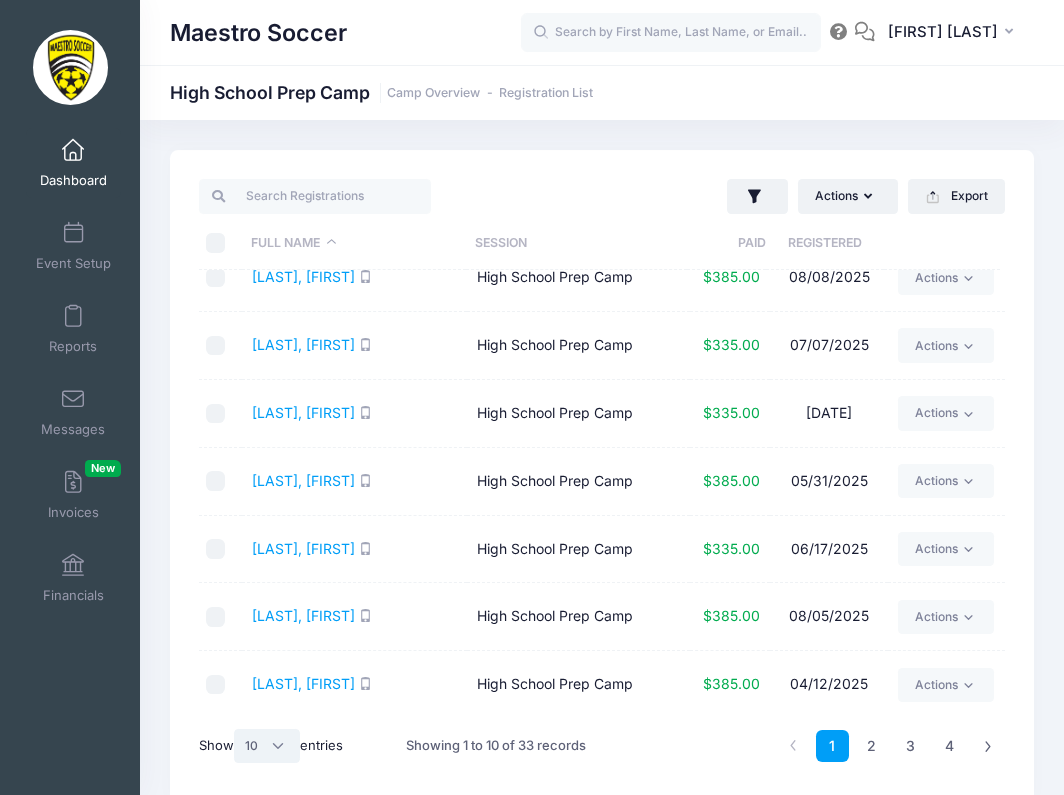 select on "-1" 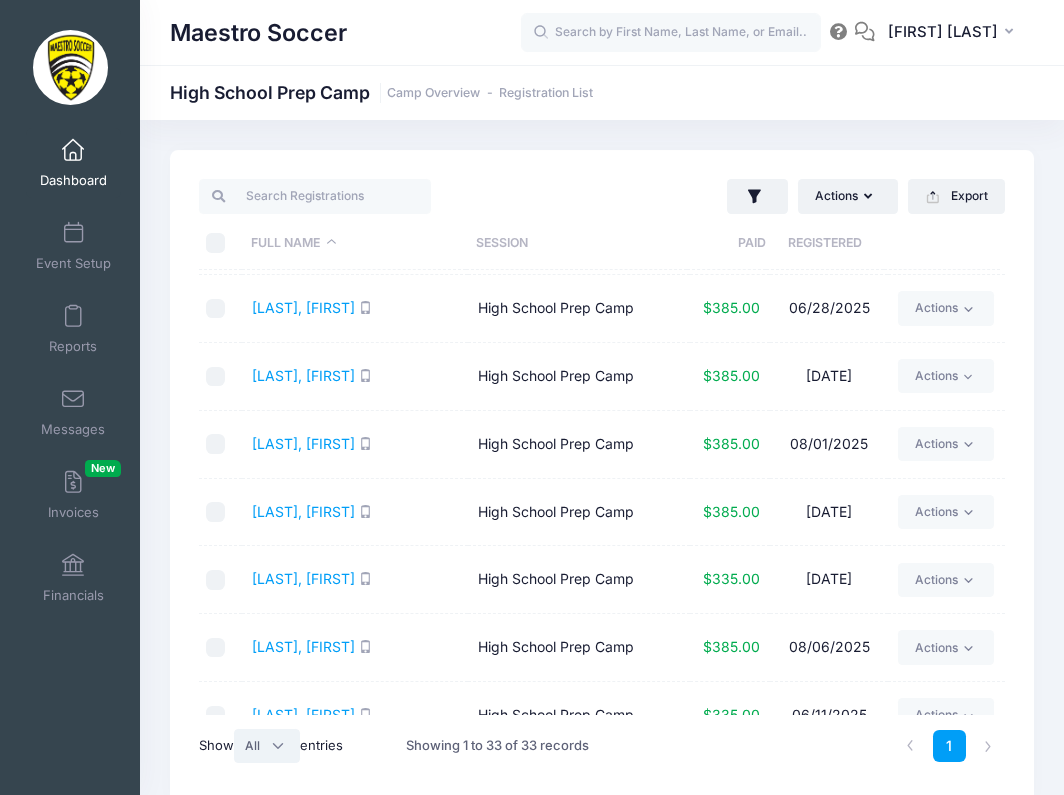 scroll, scrollTop: 1081, scrollLeft: 0, axis: vertical 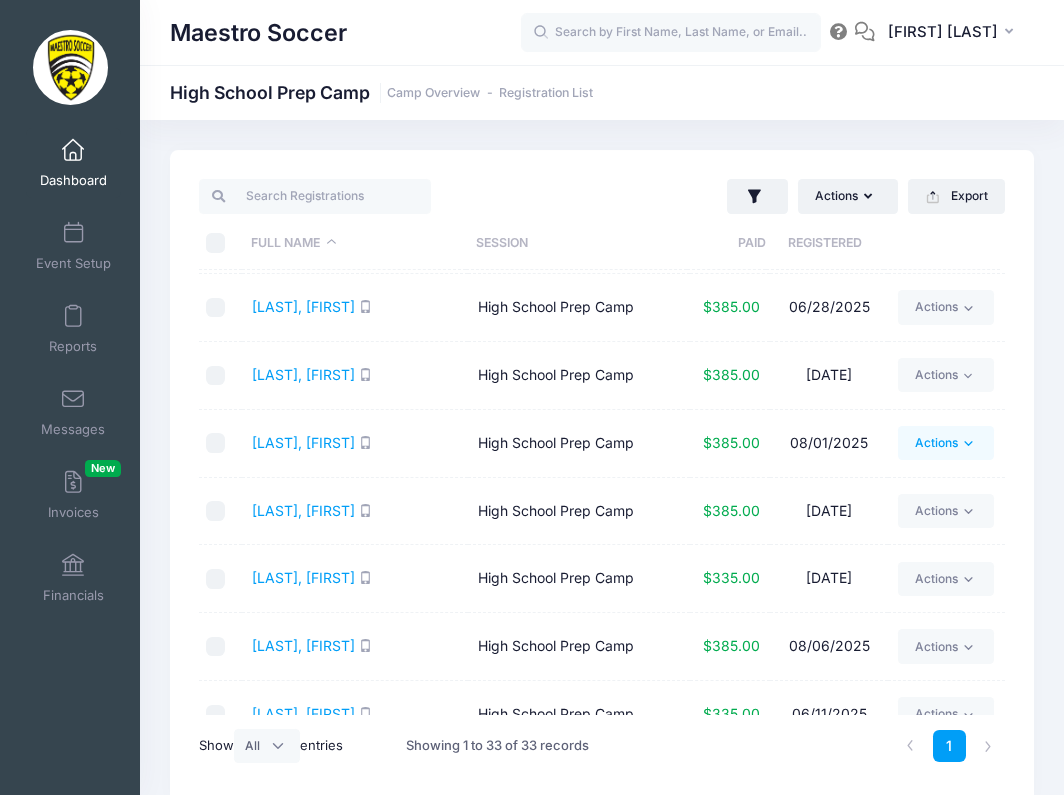 click on "Actions" at bounding box center [945, 443] 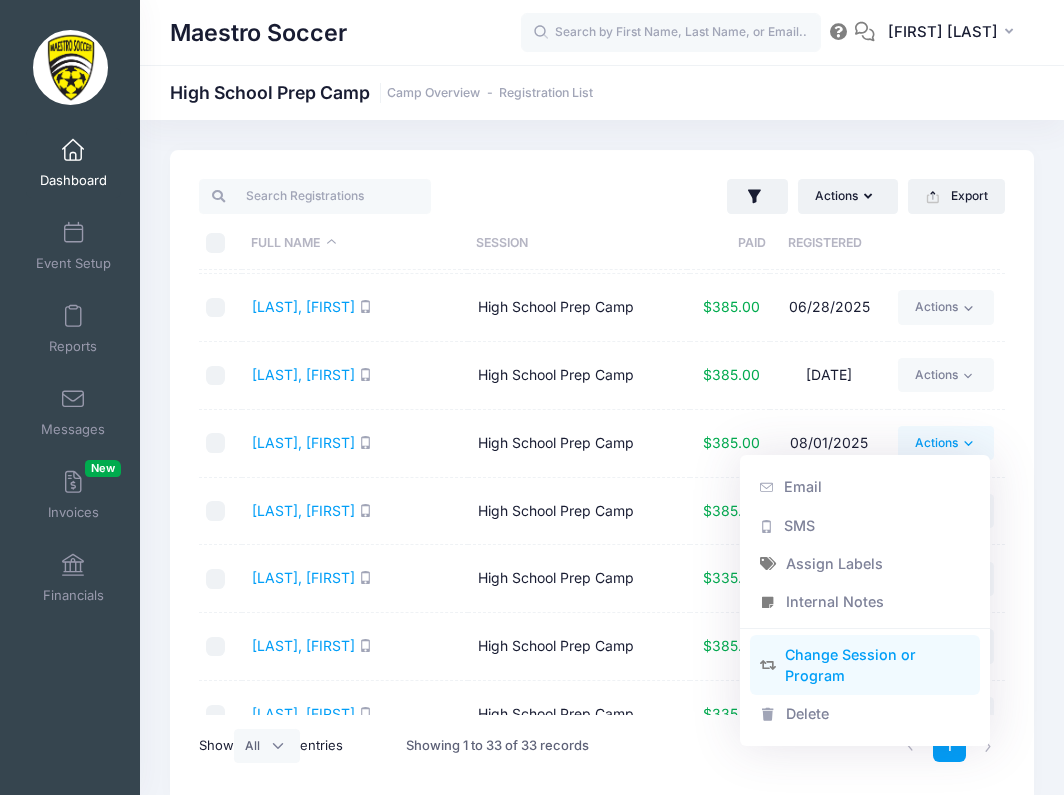 click on "Change Session or Program" at bounding box center [865, 665] 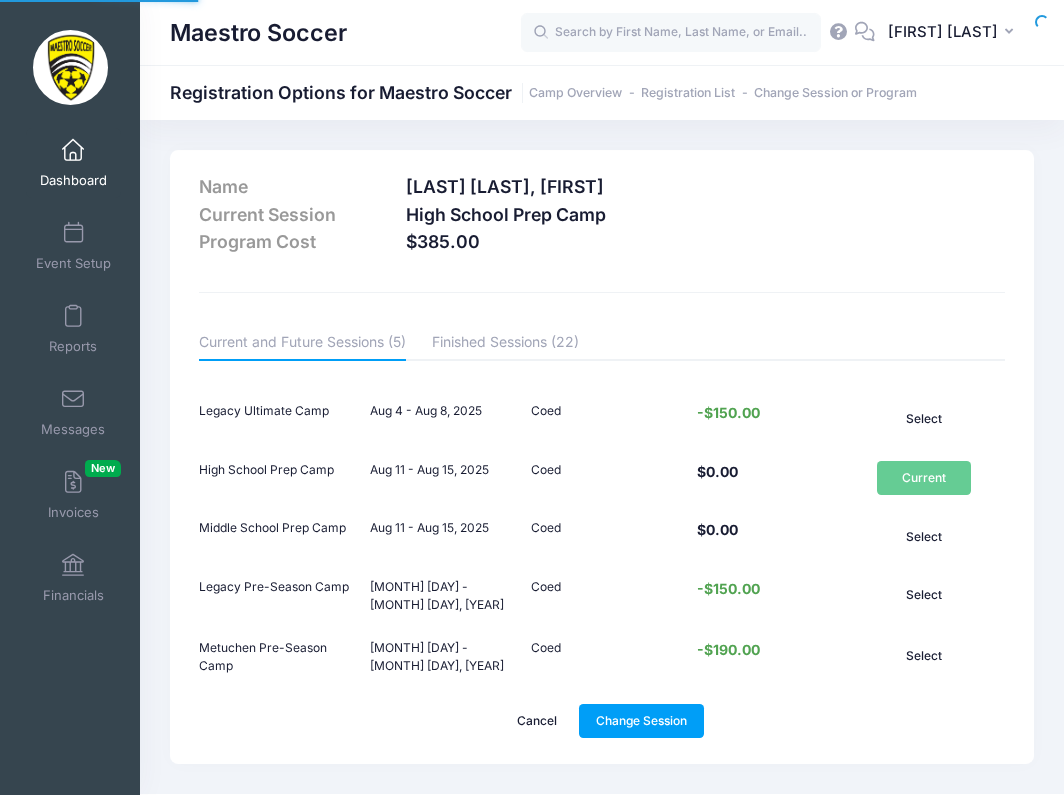 scroll, scrollTop: 0, scrollLeft: 0, axis: both 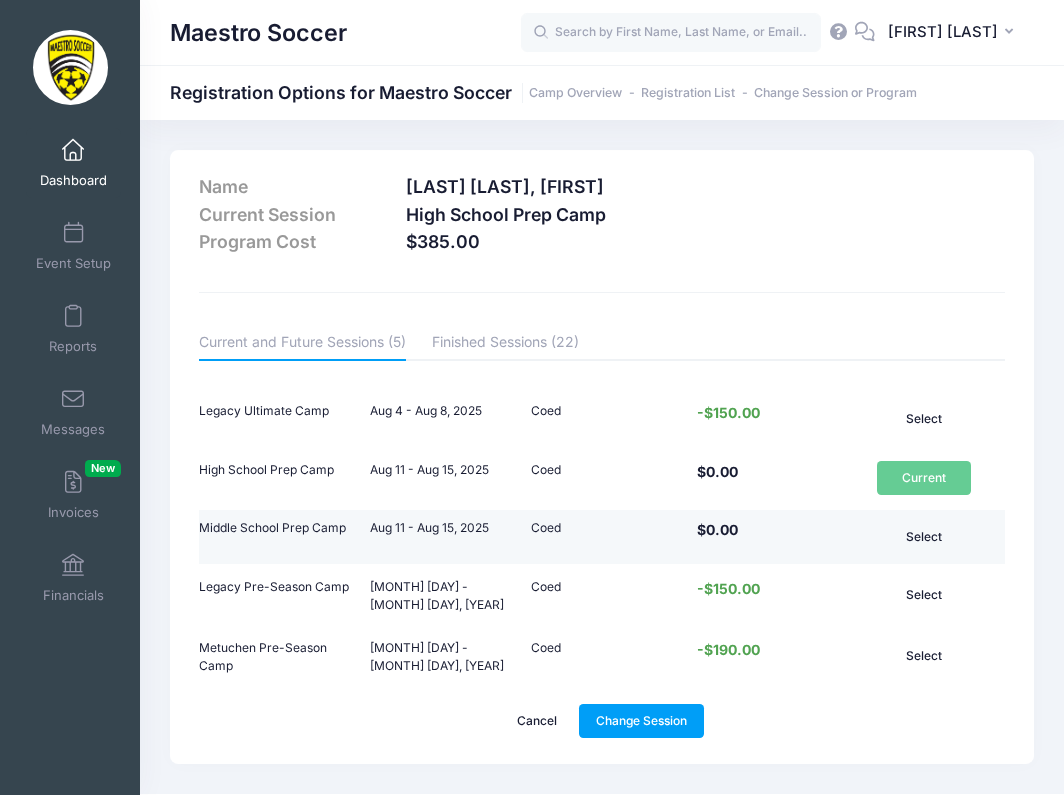 click on "Select" at bounding box center (924, 536) 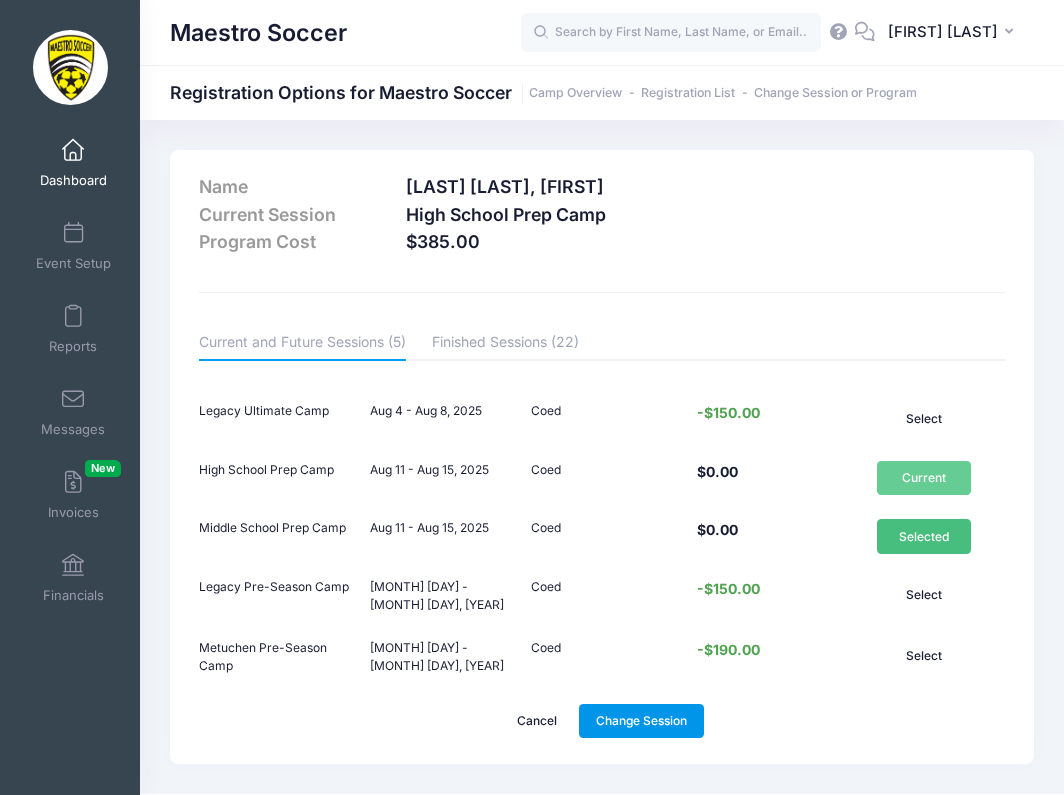 click on "Change Session" at bounding box center (642, 721) 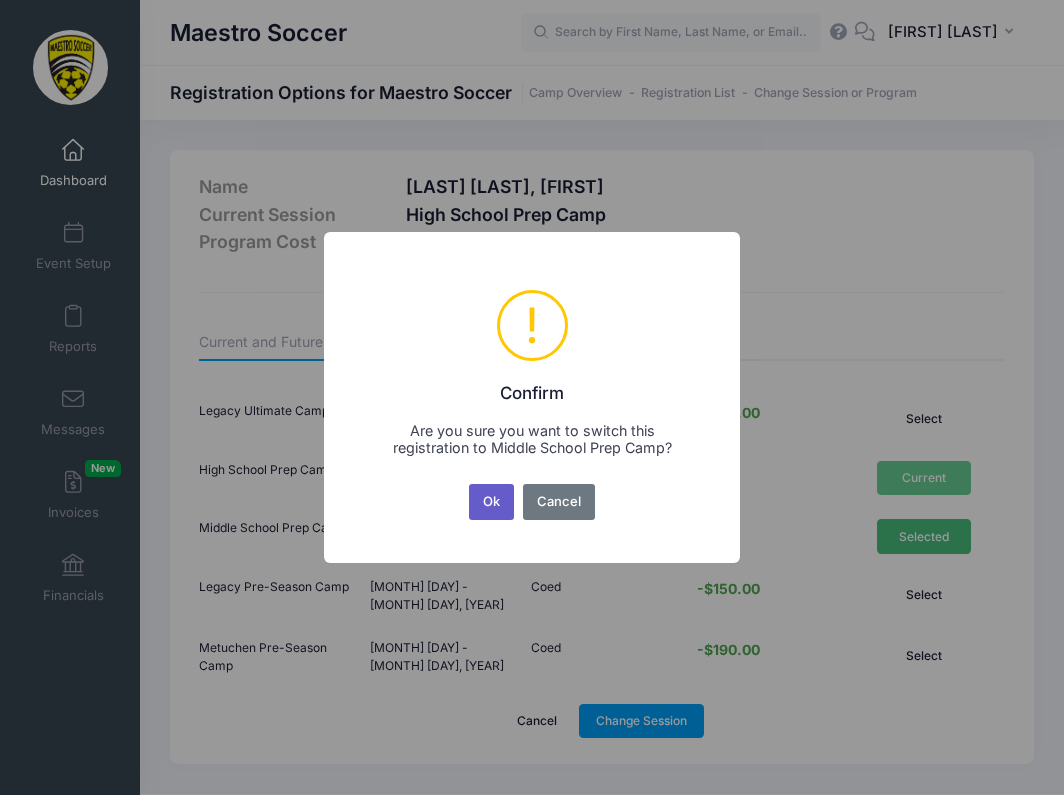click on "Ok" at bounding box center (492, 502) 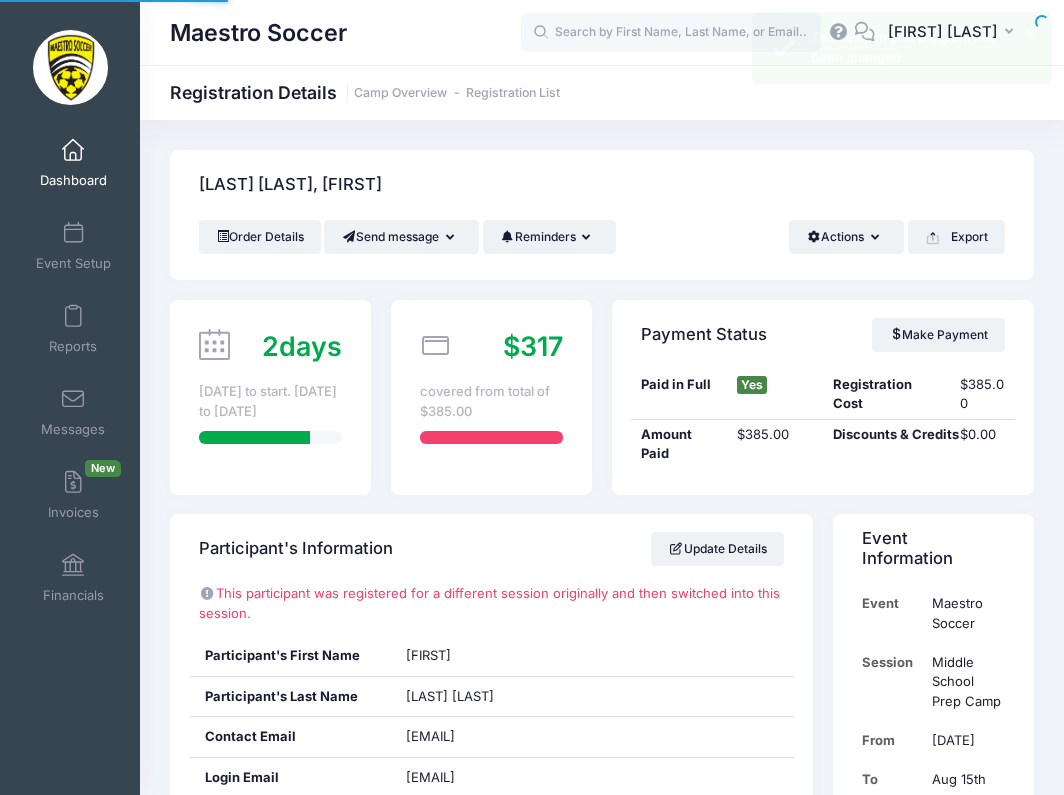 scroll, scrollTop: 0, scrollLeft: 0, axis: both 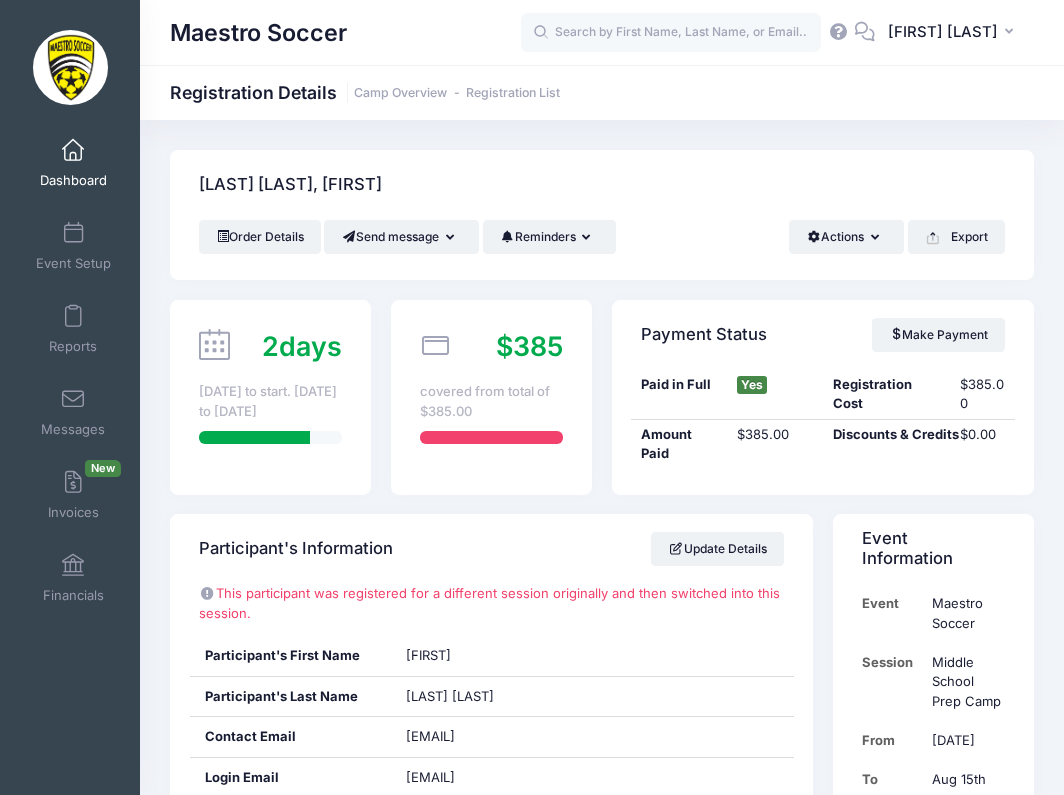 click on "Dashboard" at bounding box center (73, 180) 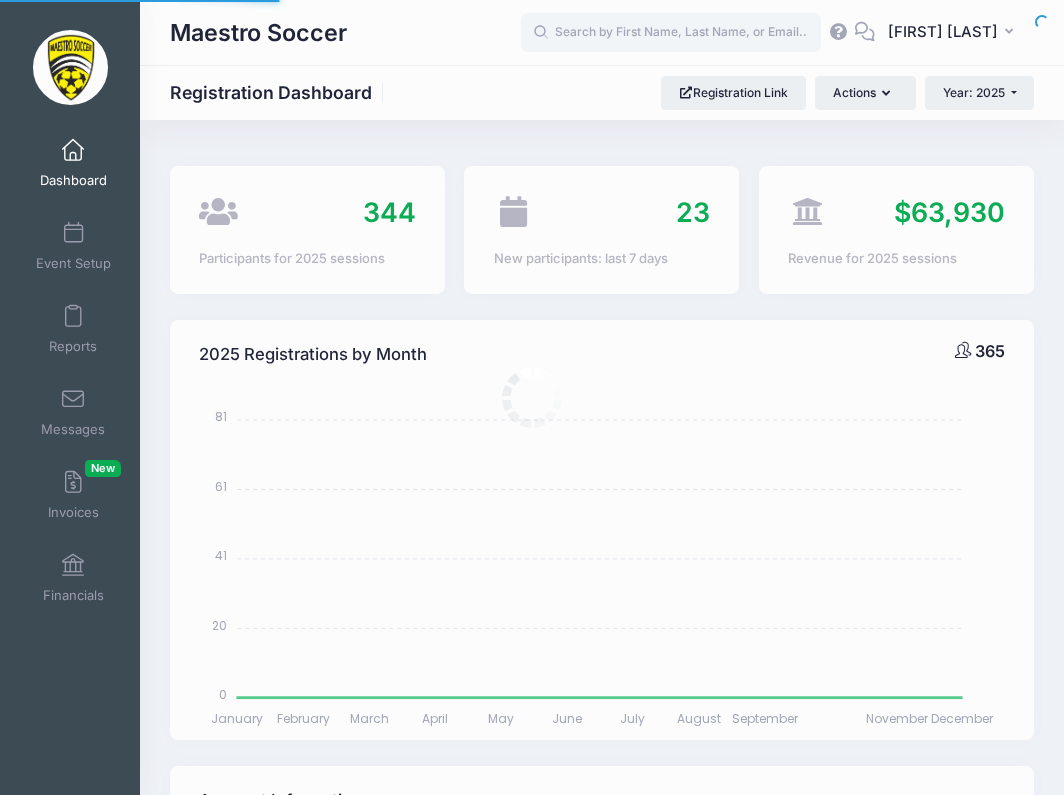 select 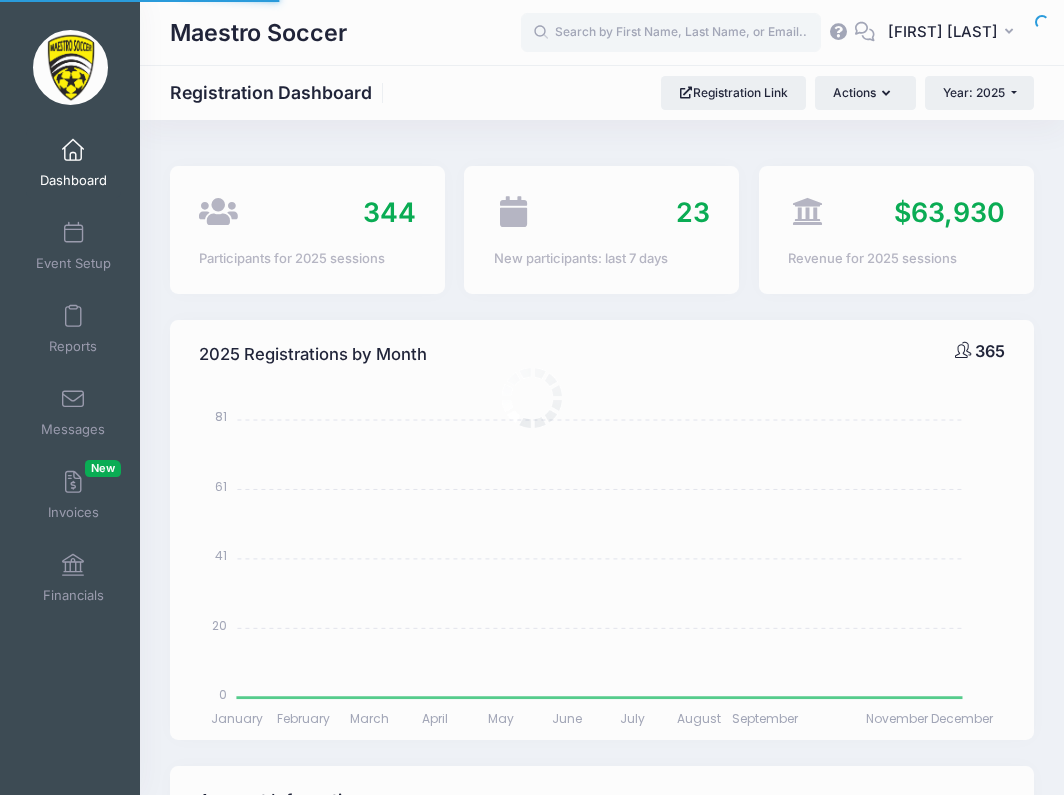scroll, scrollTop: 0, scrollLeft: 0, axis: both 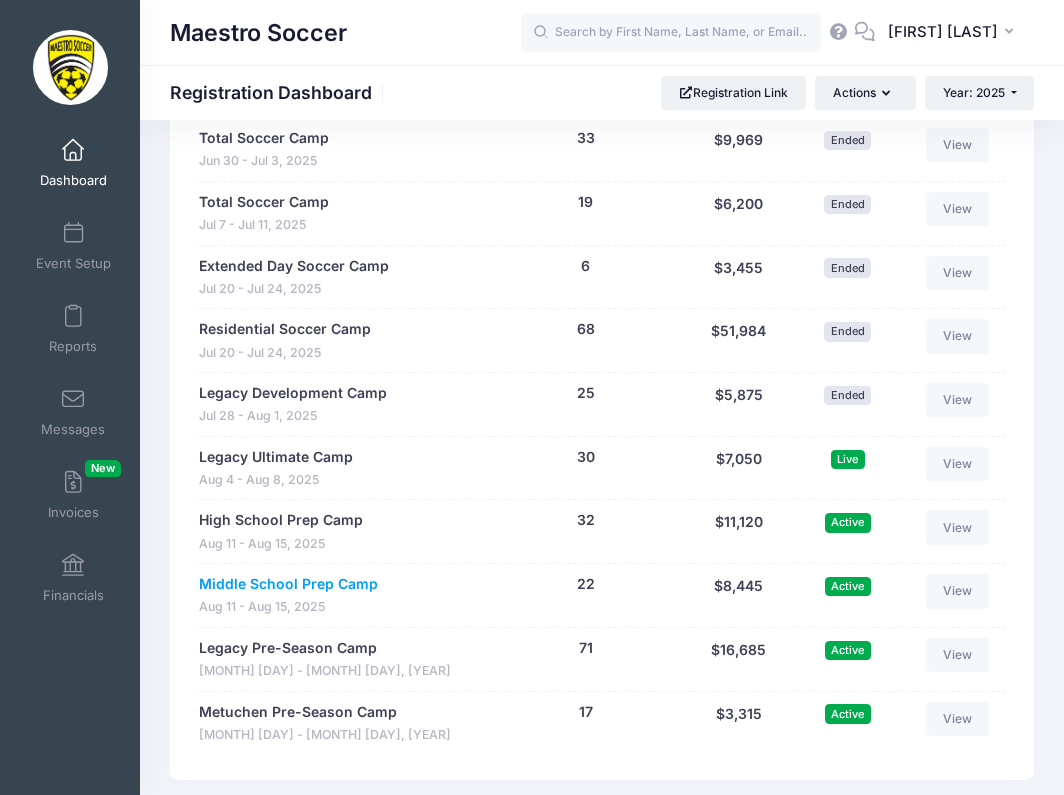 click on "Middle School Prep Camp" at bounding box center (288, 584) 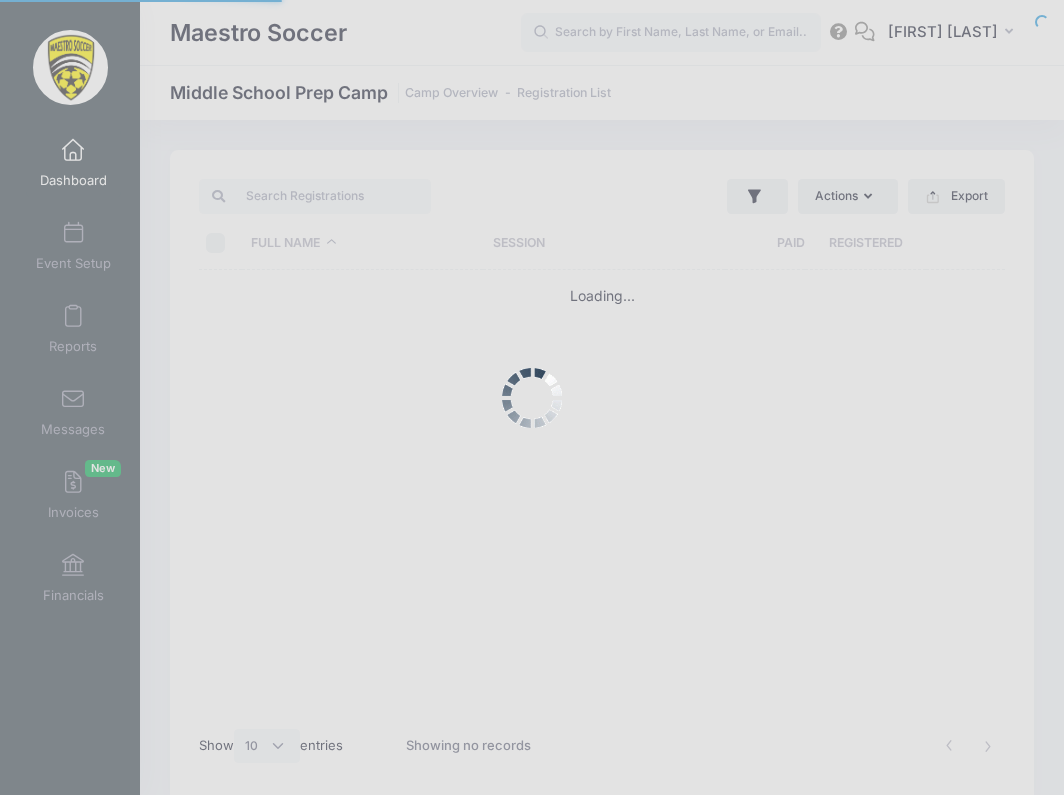 scroll, scrollTop: 0, scrollLeft: 0, axis: both 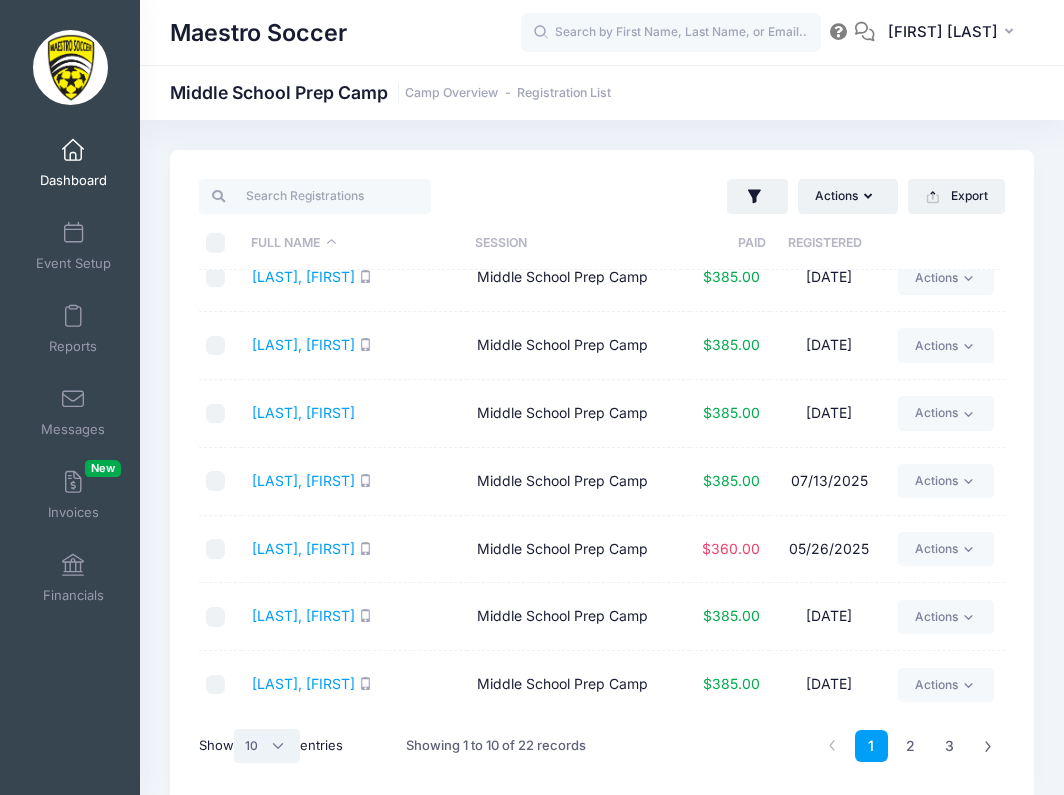 select on "-1" 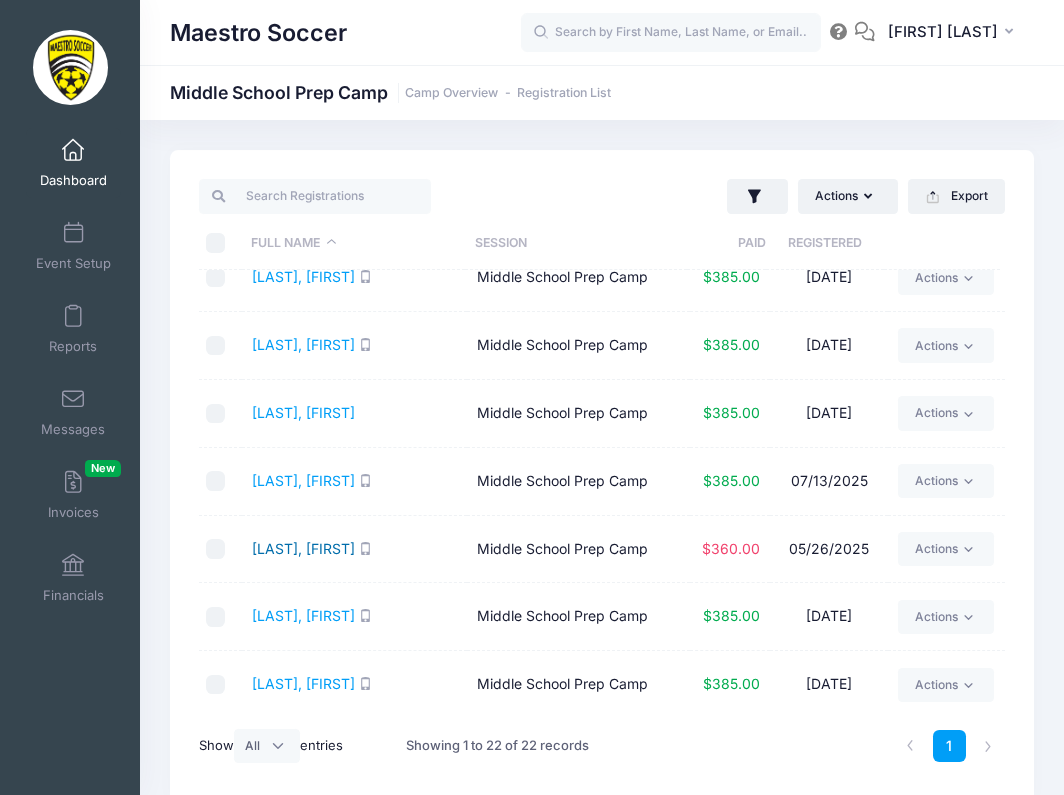 click on "Kemei, Baraka" at bounding box center (303, 548) 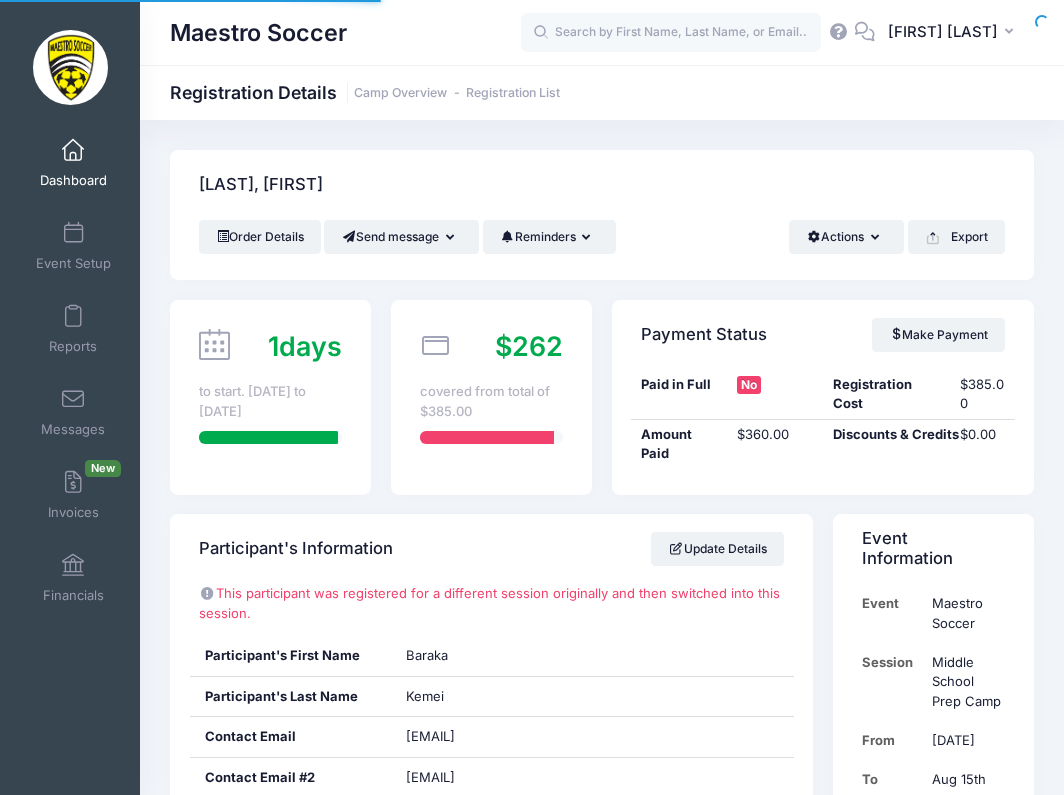 scroll, scrollTop: 5, scrollLeft: 0, axis: vertical 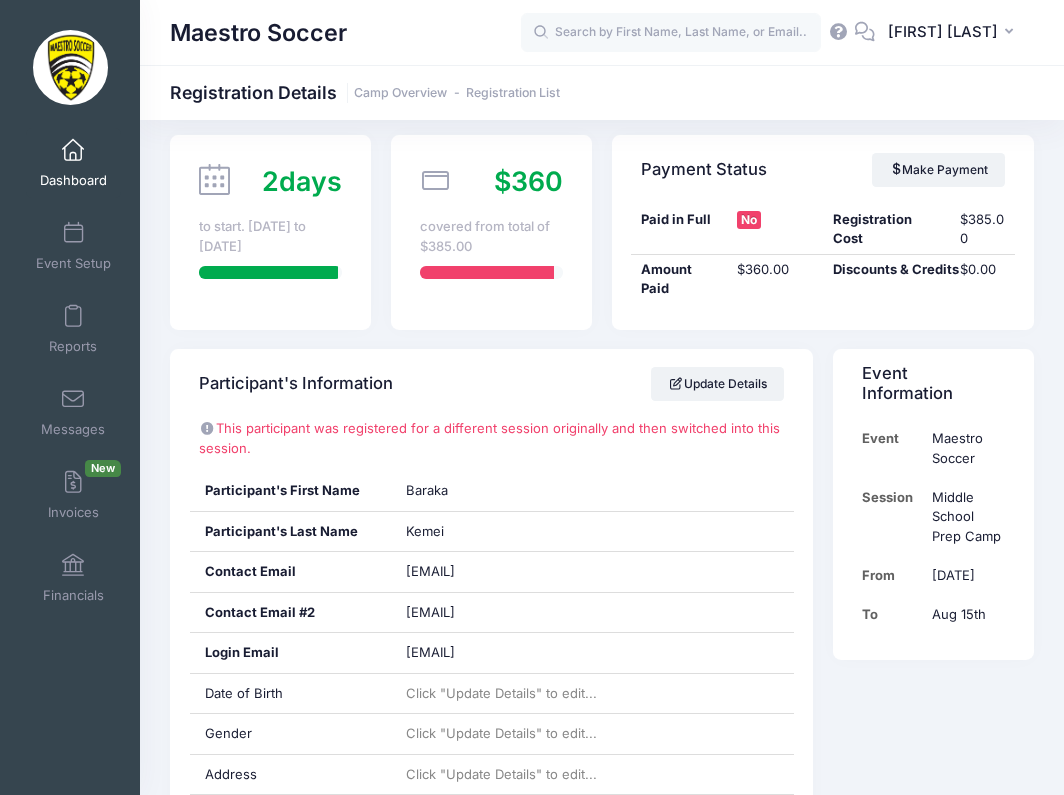 click on "Dashboard" at bounding box center [73, 180] 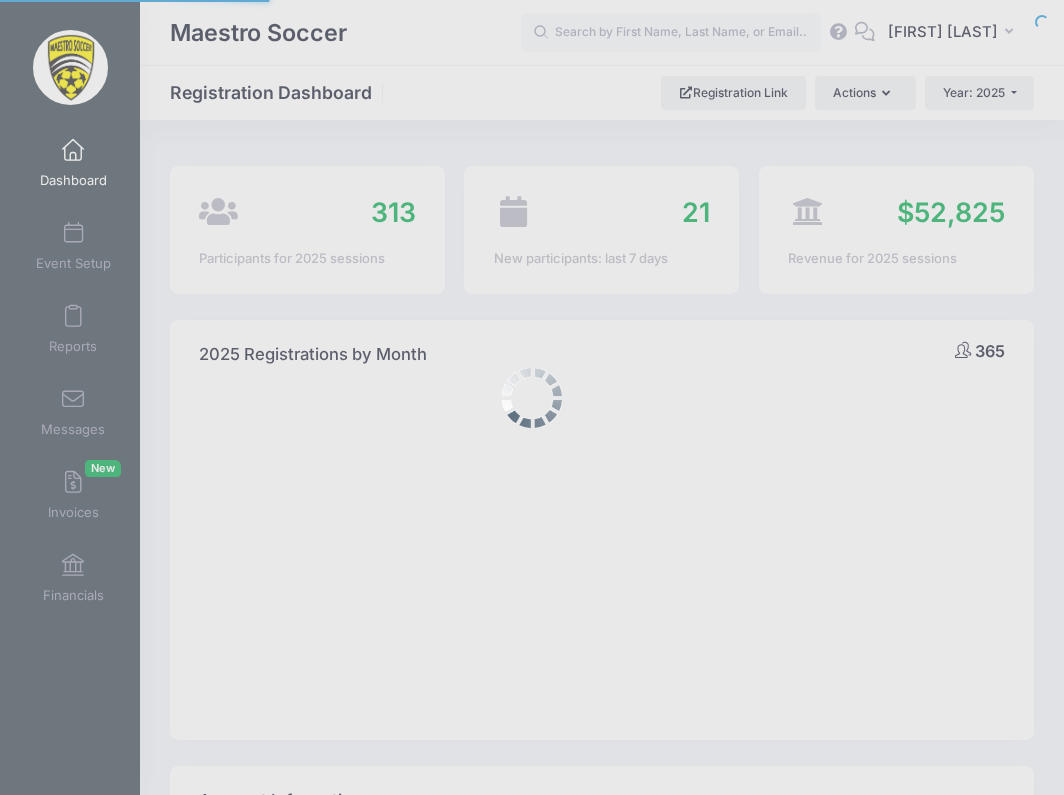 select 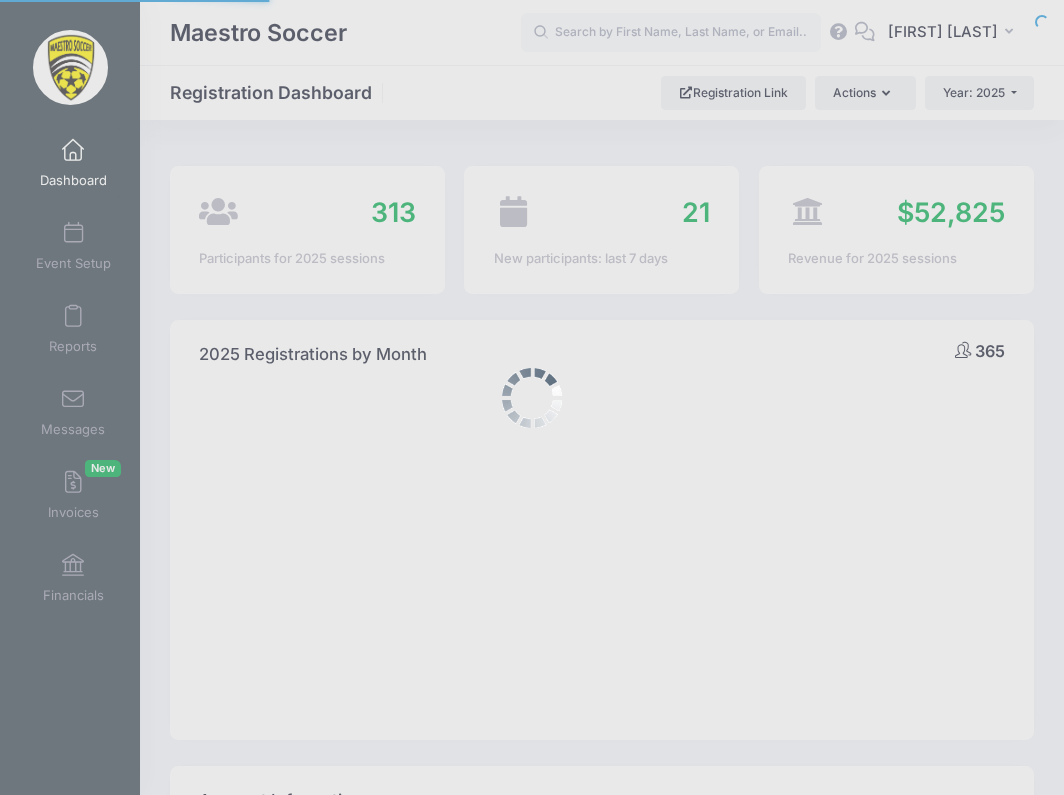 scroll, scrollTop: 0, scrollLeft: 0, axis: both 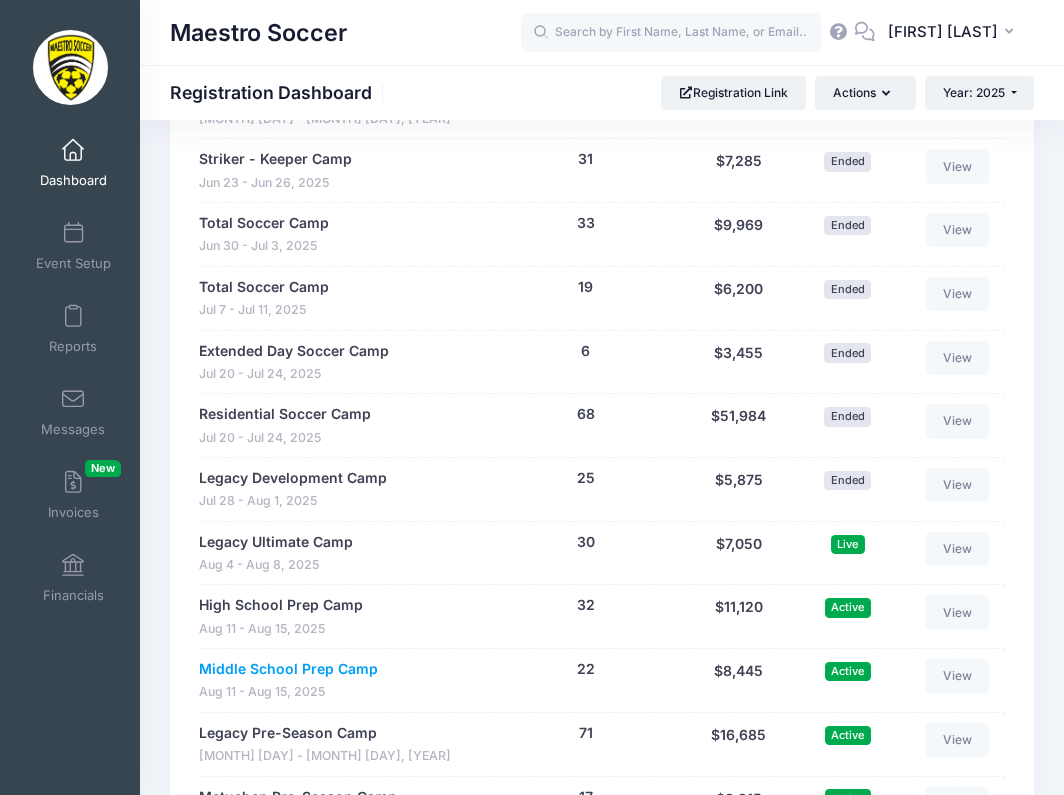 click on "Middle School Prep Camp" at bounding box center [288, 669] 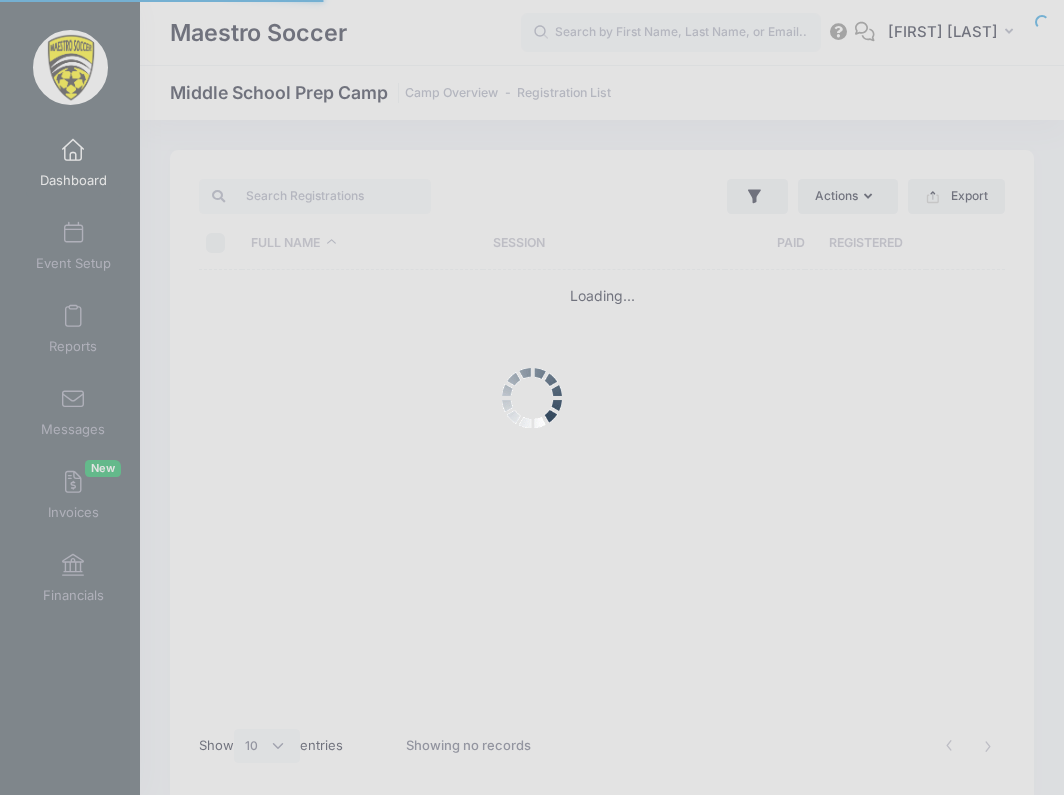 scroll, scrollTop: 0, scrollLeft: 0, axis: both 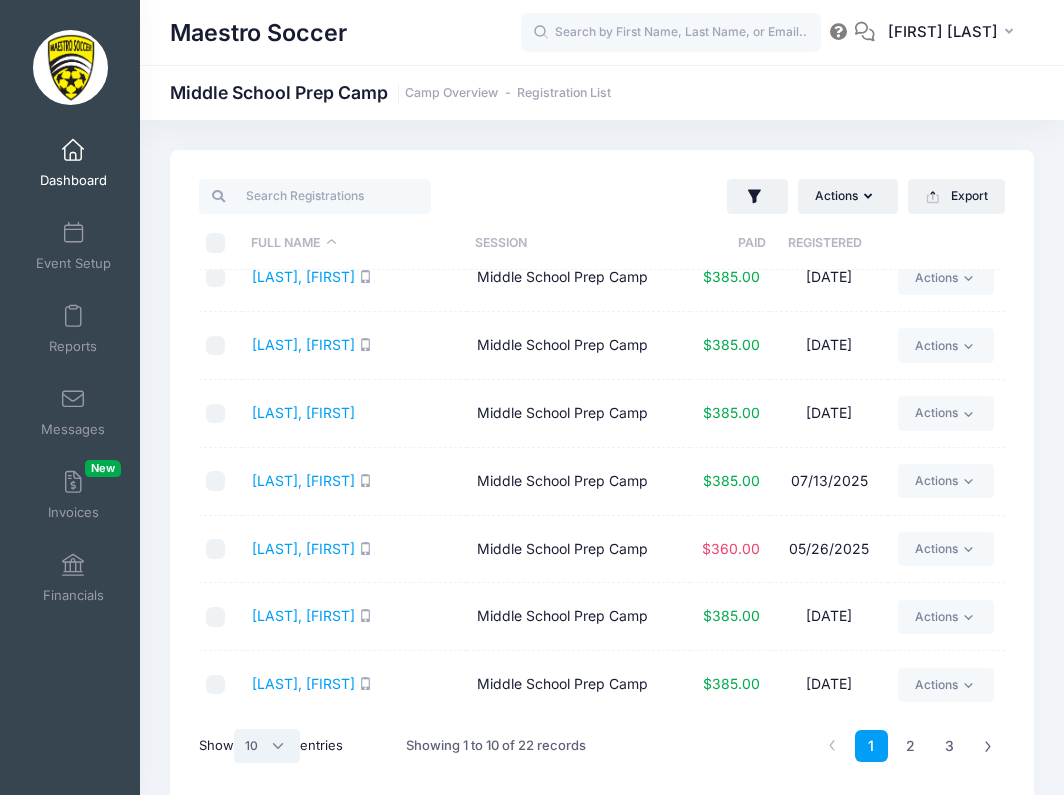 select on "-1" 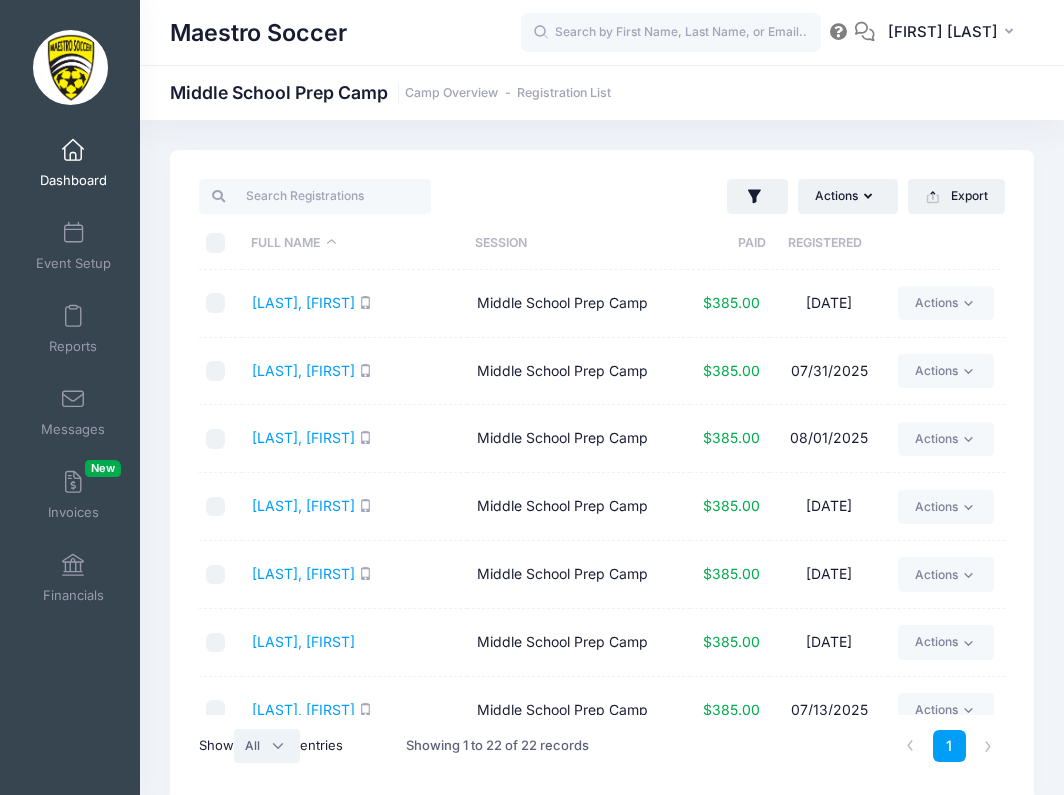 scroll, scrollTop: 0, scrollLeft: 0, axis: both 